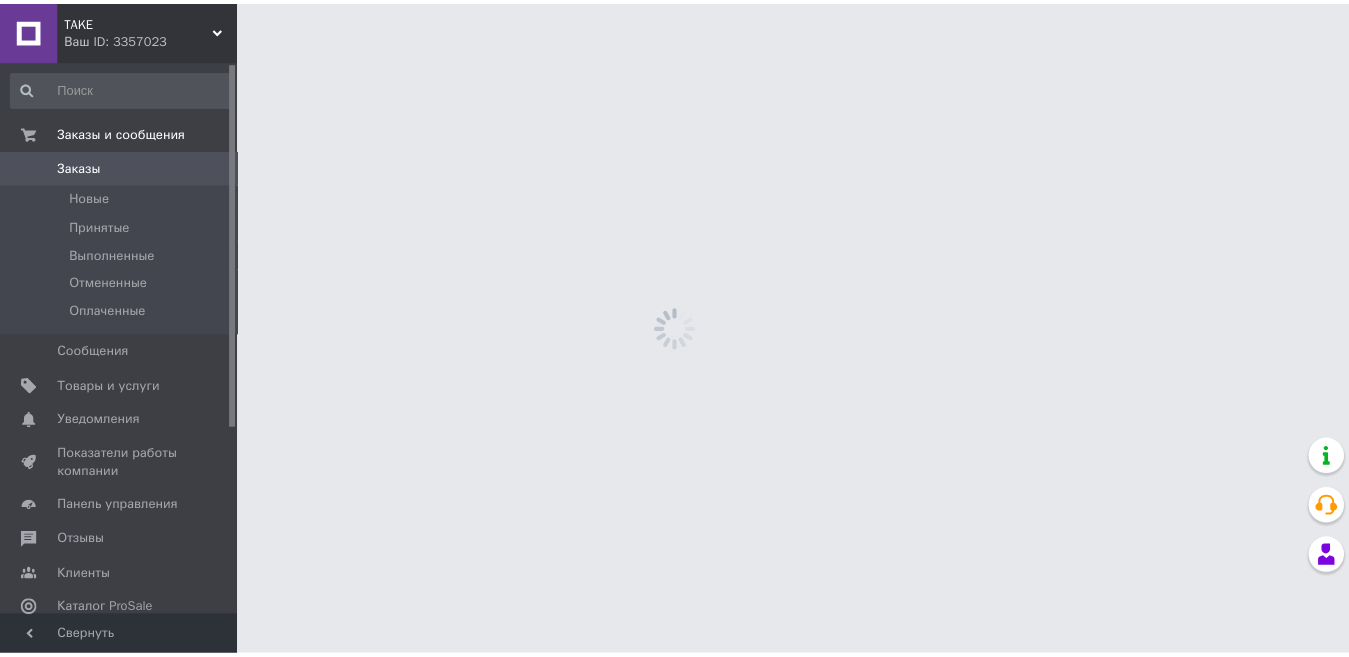 scroll, scrollTop: 0, scrollLeft: 0, axis: both 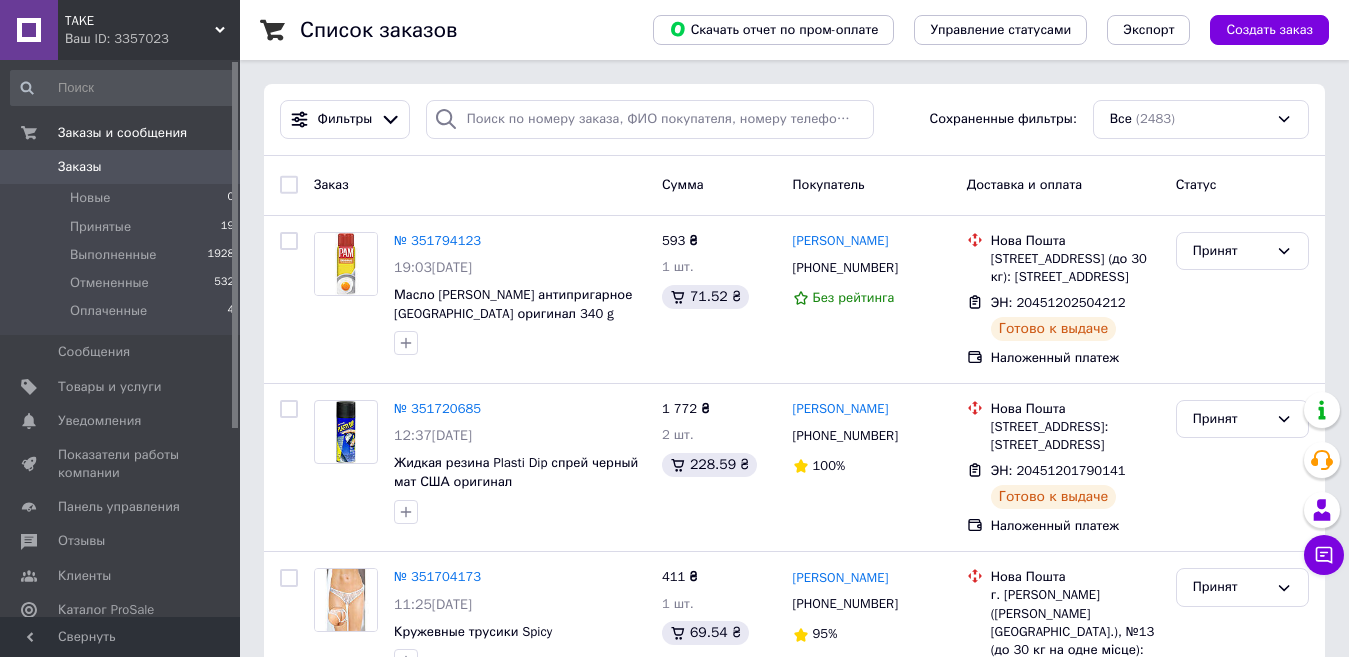 click on "Заказы" at bounding box center (80, 167) 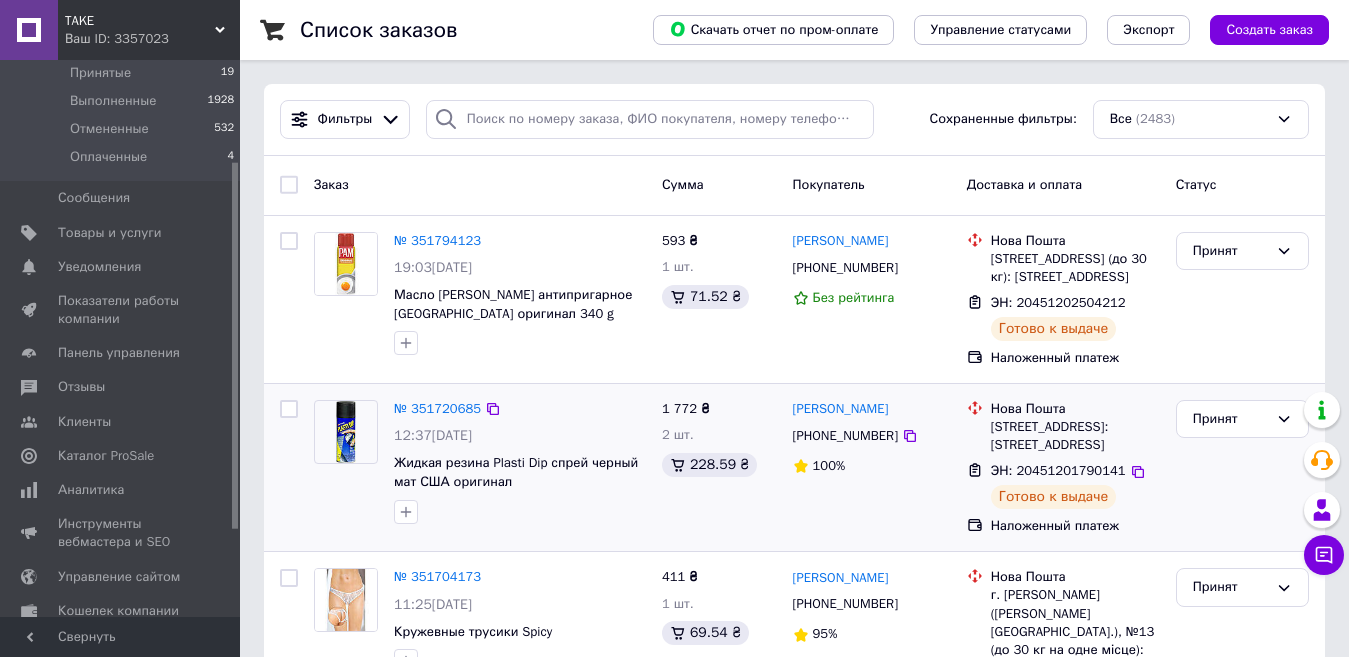 scroll, scrollTop: 286, scrollLeft: 0, axis: vertical 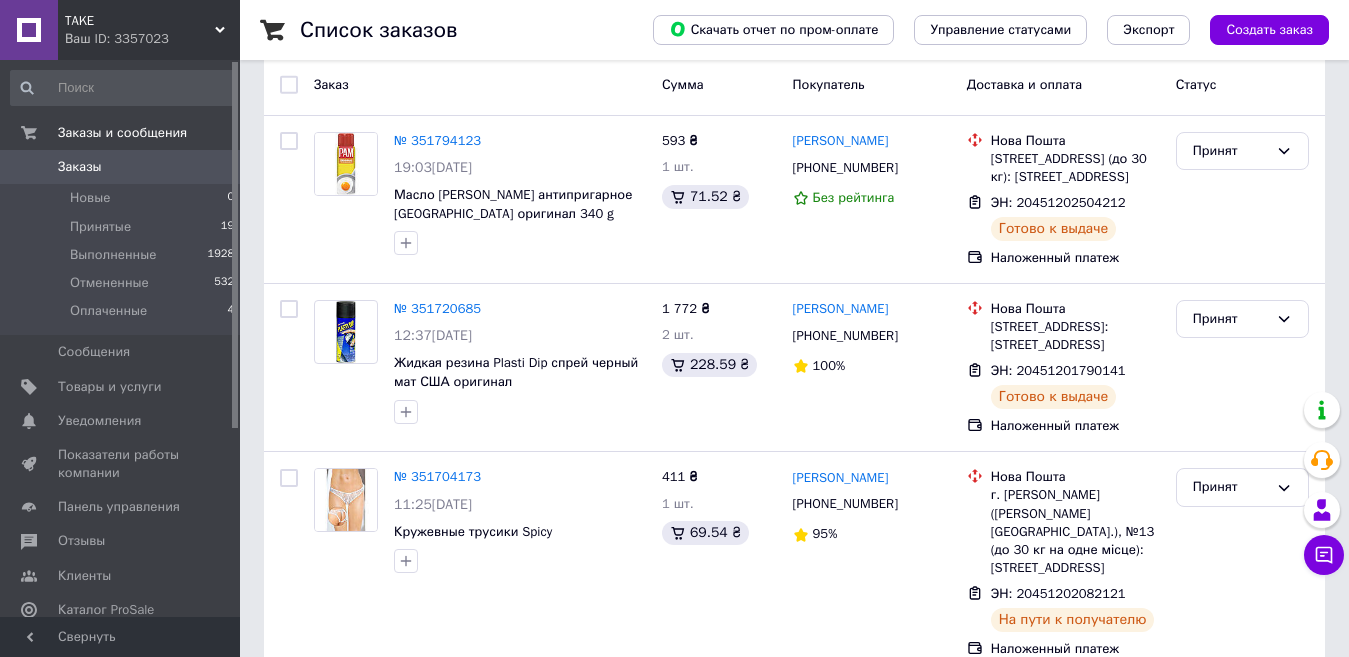click on "Заказы" at bounding box center [80, 167] 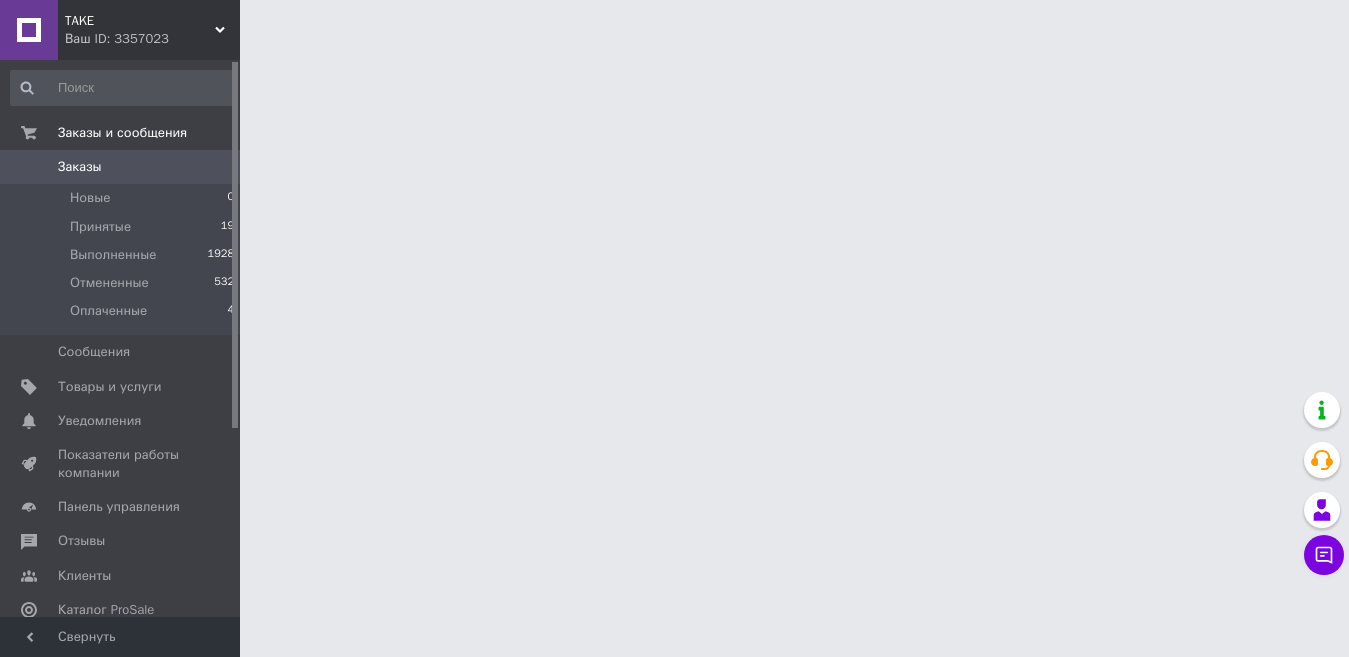 scroll, scrollTop: 0, scrollLeft: 0, axis: both 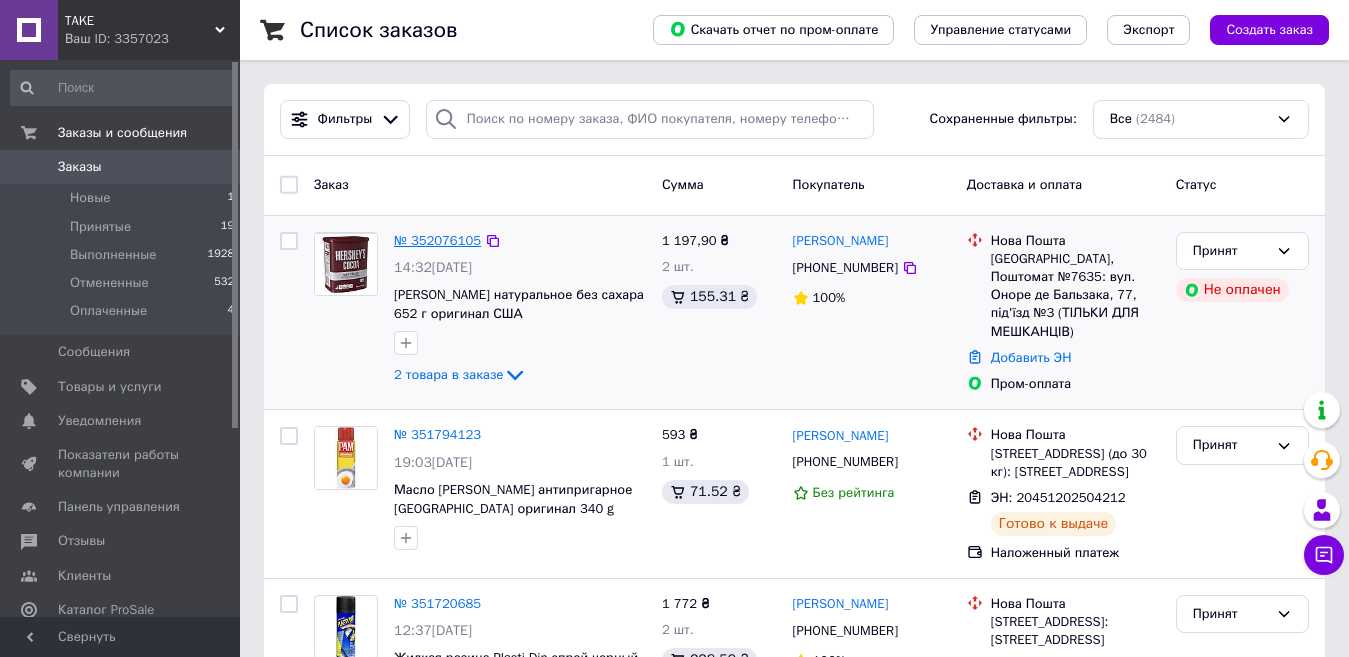 click on "№ 352076105" at bounding box center (437, 240) 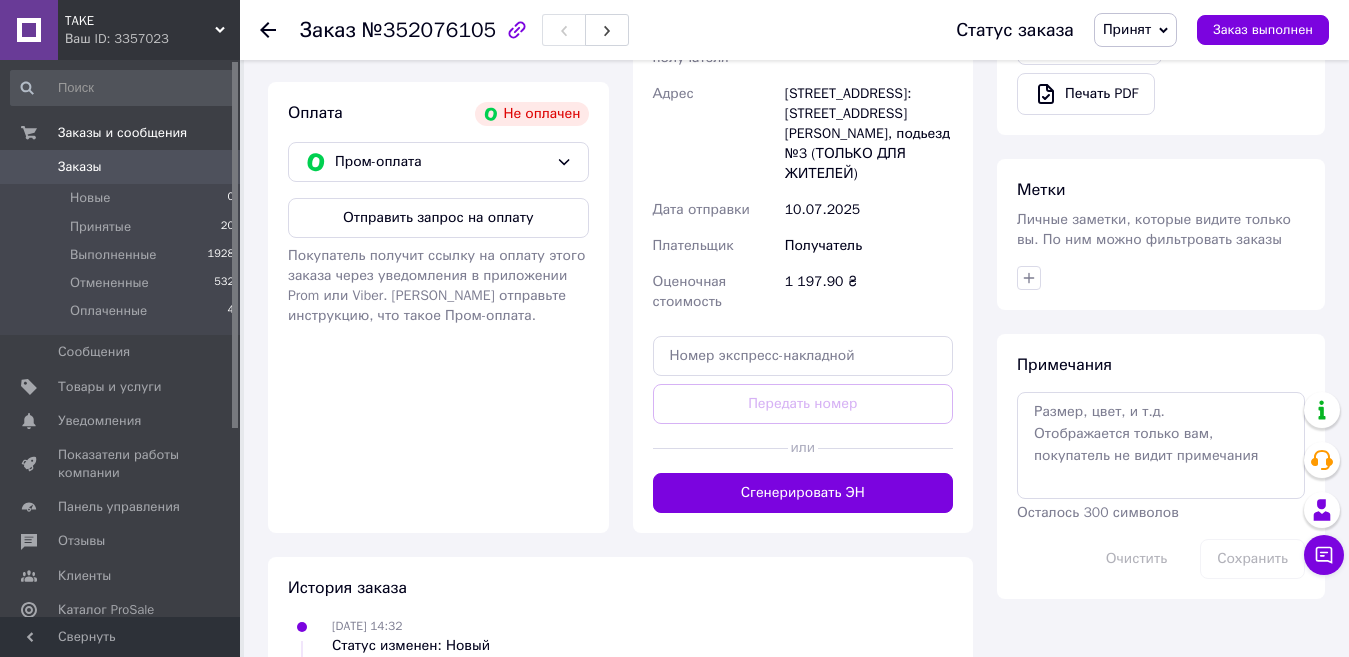 scroll, scrollTop: 842, scrollLeft: 0, axis: vertical 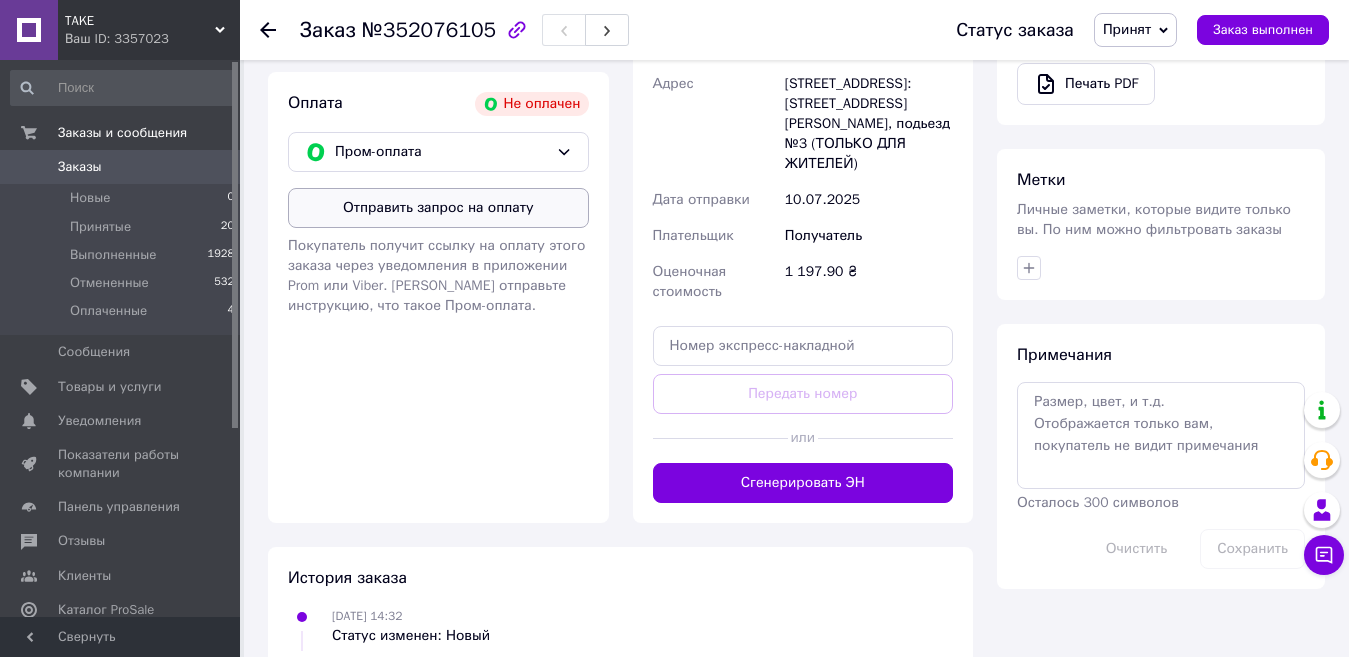 click on "Отправить запрос на оплату" at bounding box center [438, 208] 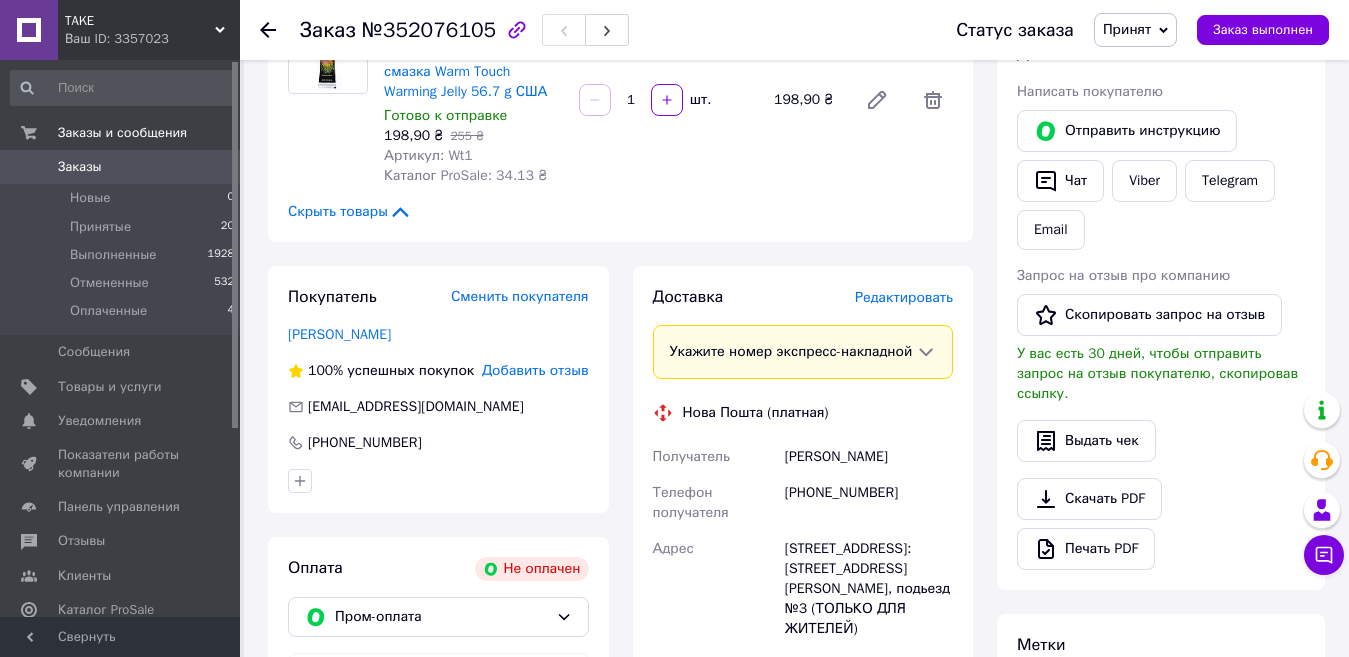 scroll, scrollTop: 342, scrollLeft: 0, axis: vertical 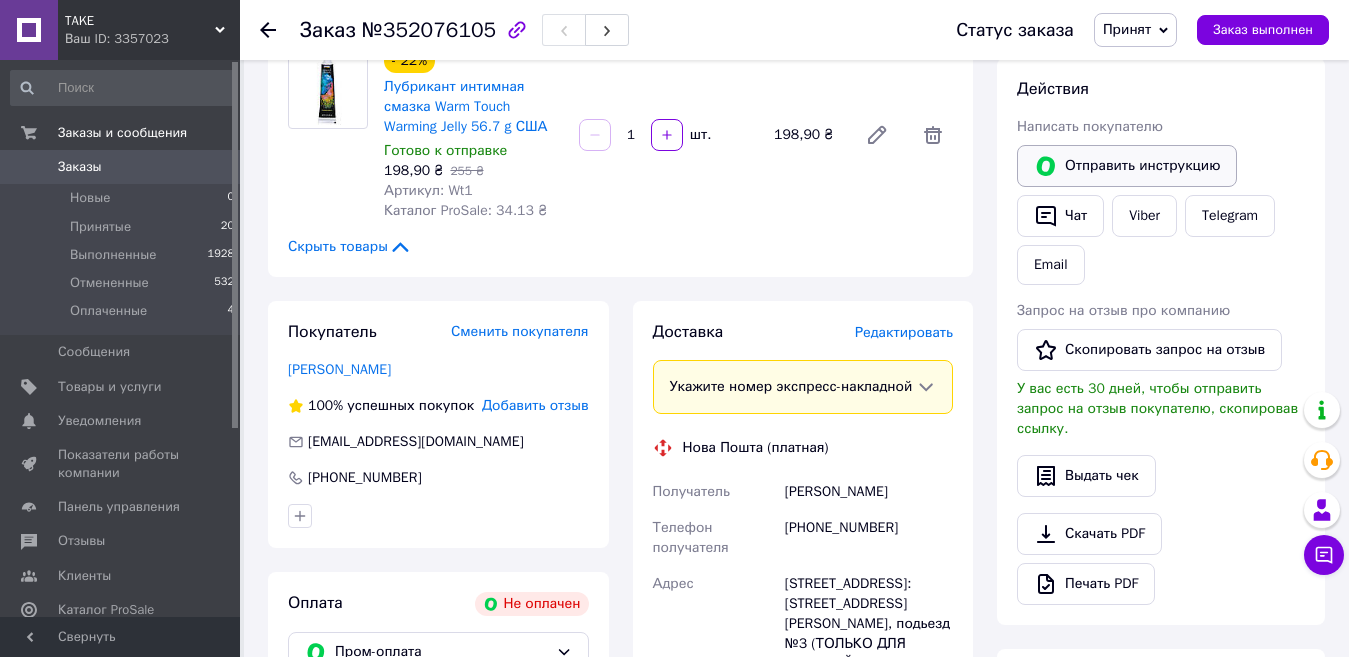 click on "Отправить инструкцию" at bounding box center [1127, 166] 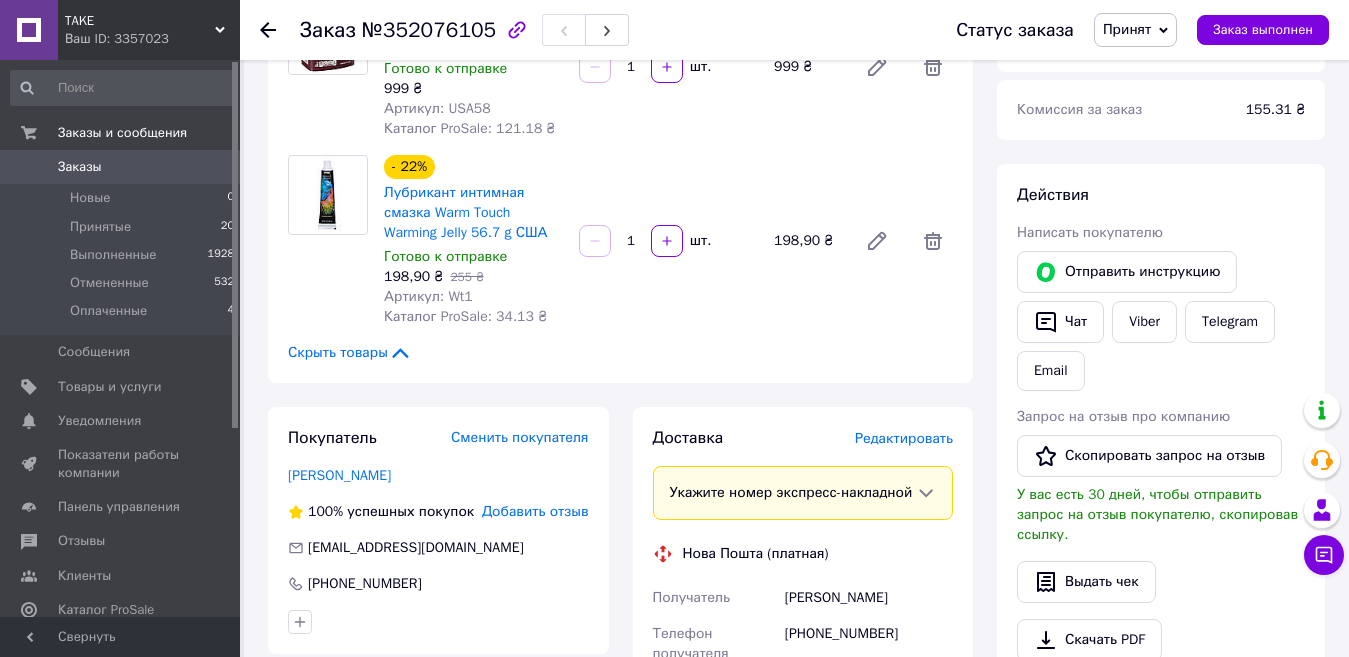 scroll, scrollTop: 142, scrollLeft: 0, axis: vertical 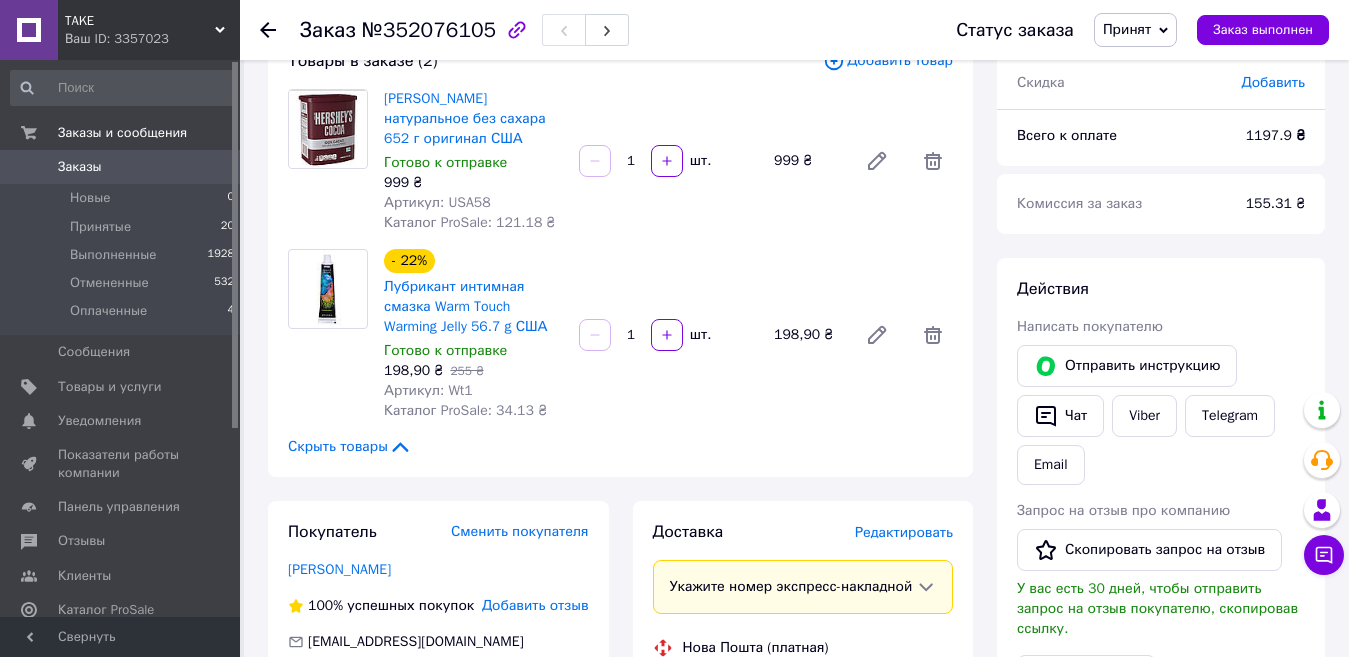 click 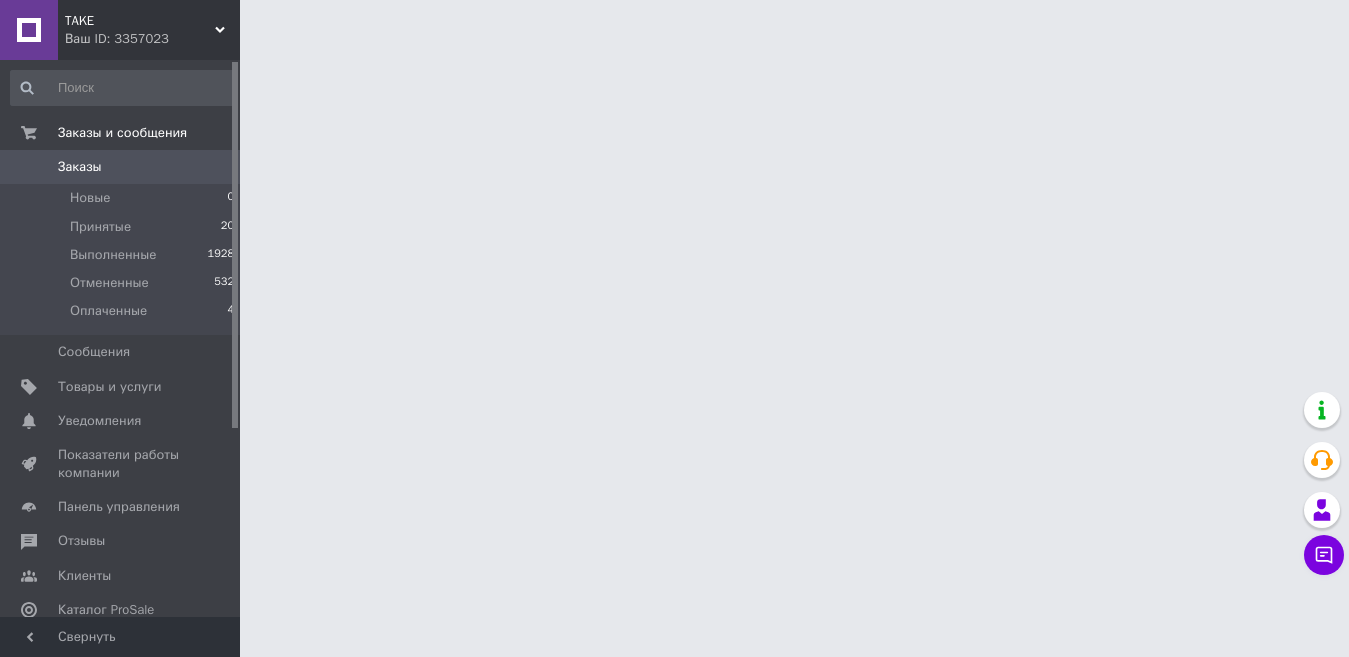 scroll, scrollTop: 0, scrollLeft: 0, axis: both 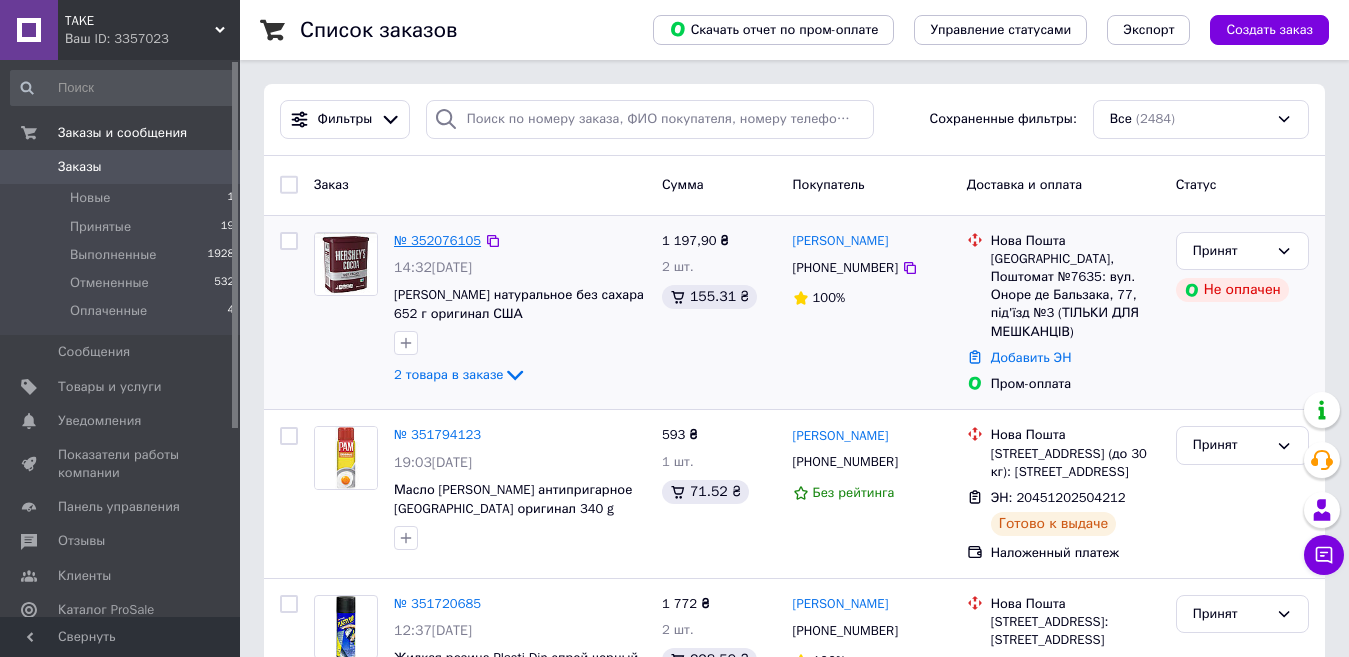 click on "№ 352076105" at bounding box center (437, 240) 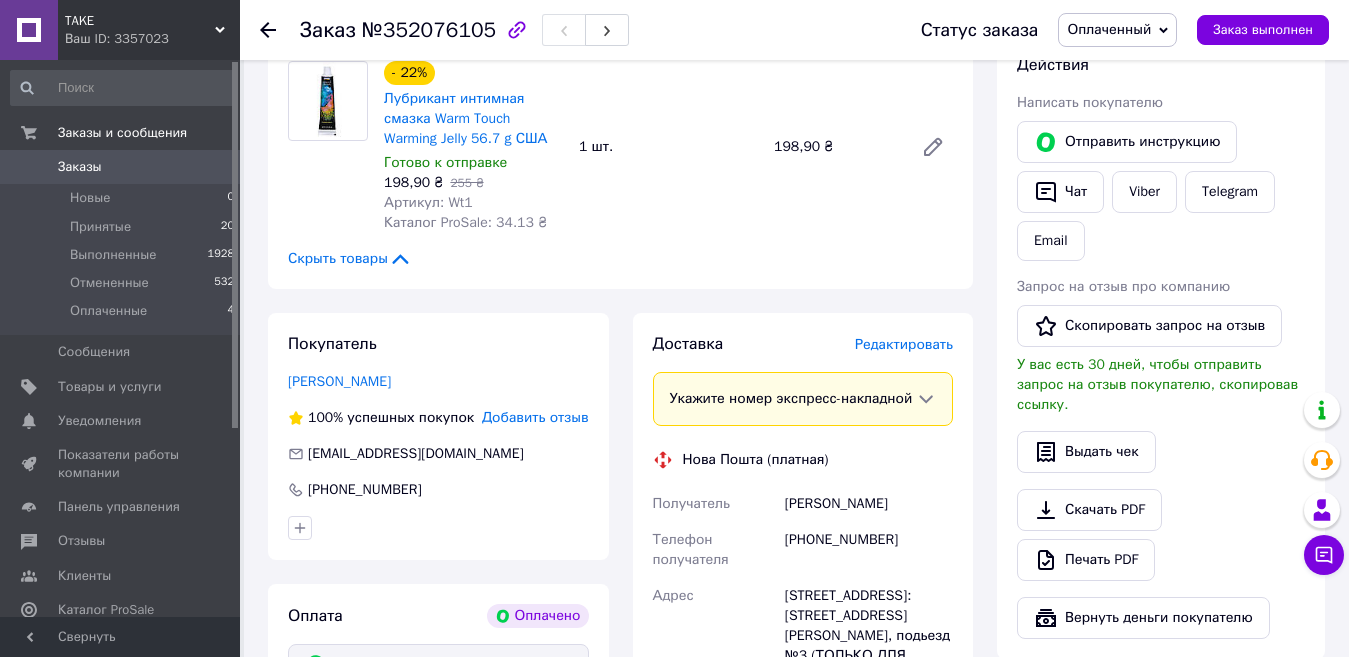 scroll, scrollTop: 600, scrollLeft: 0, axis: vertical 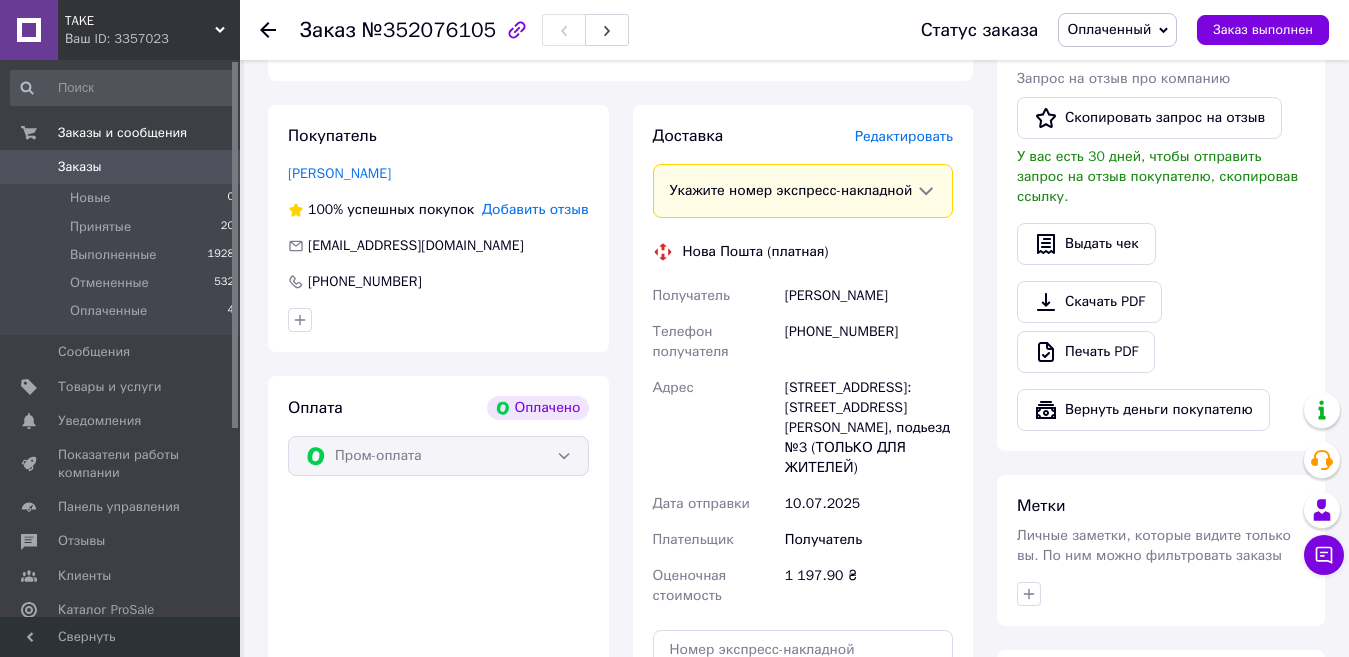drag, startPoint x: 311, startPoint y: 171, endPoint x: 281, endPoint y: 173, distance: 30.066593 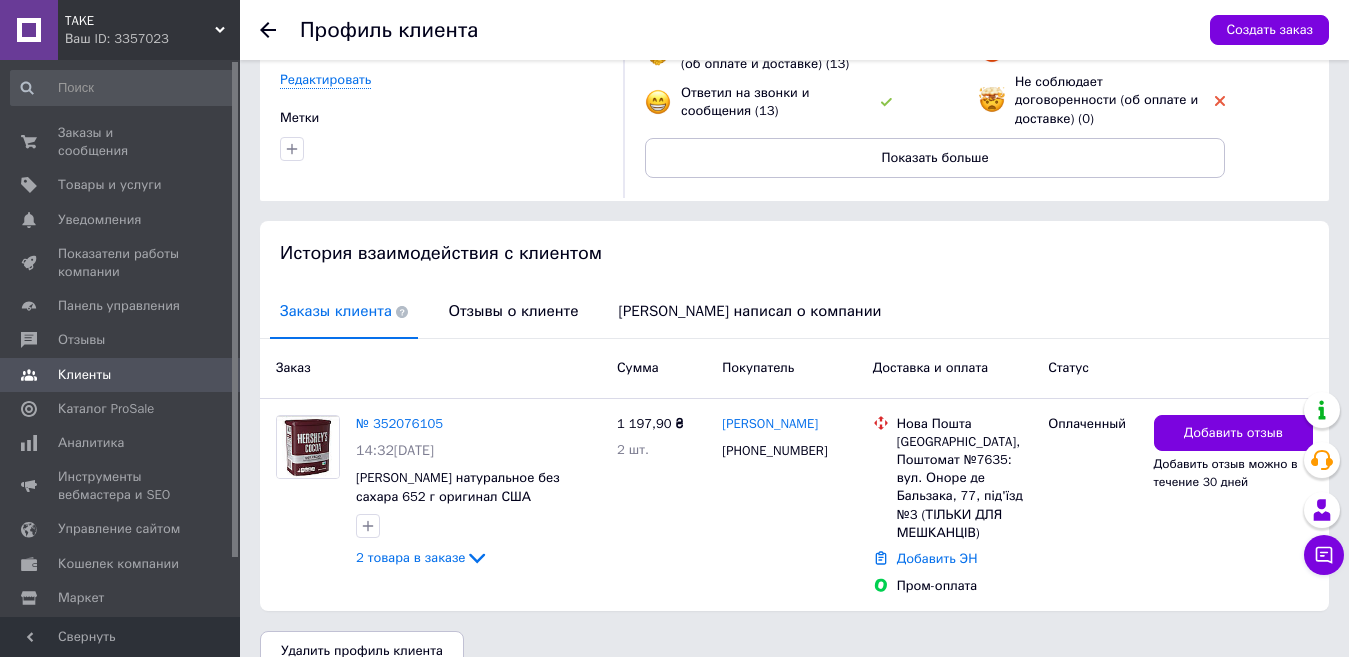 scroll, scrollTop: 242, scrollLeft: 0, axis: vertical 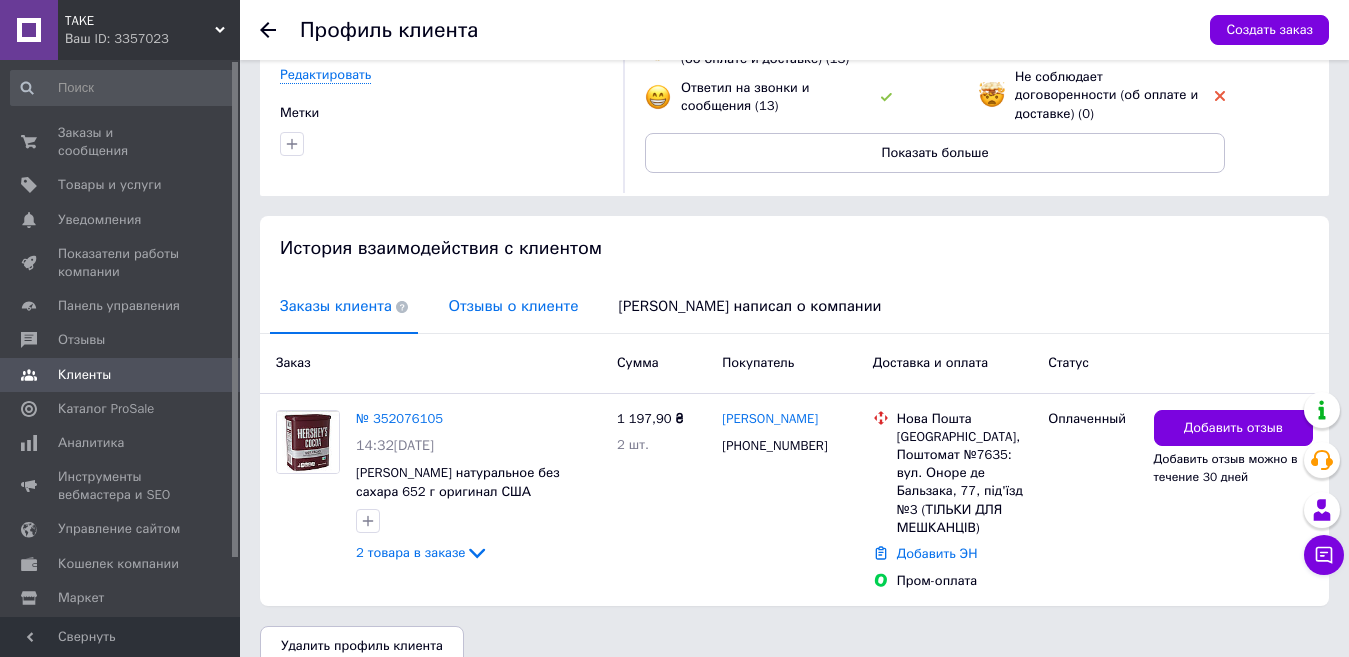 click on "Отзывы о клиенте" at bounding box center [513, 306] 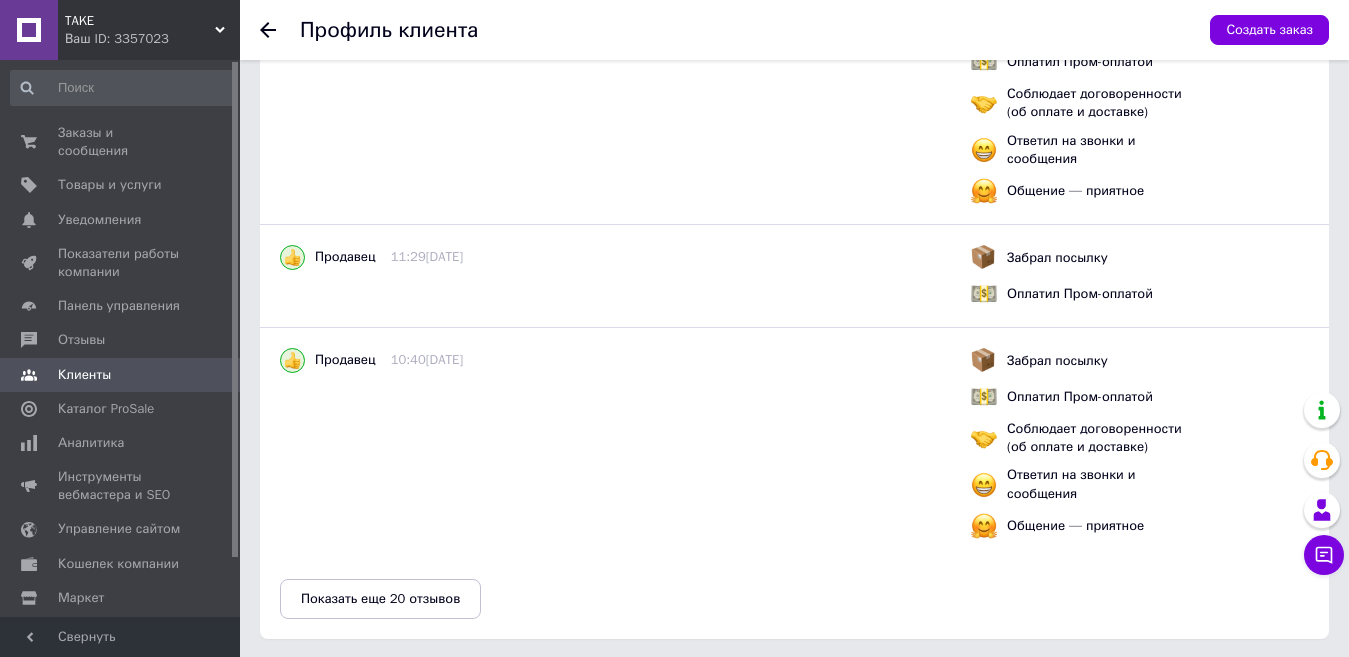scroll, scrollTop: 4633, scrollLeft: 0, axis: vertical 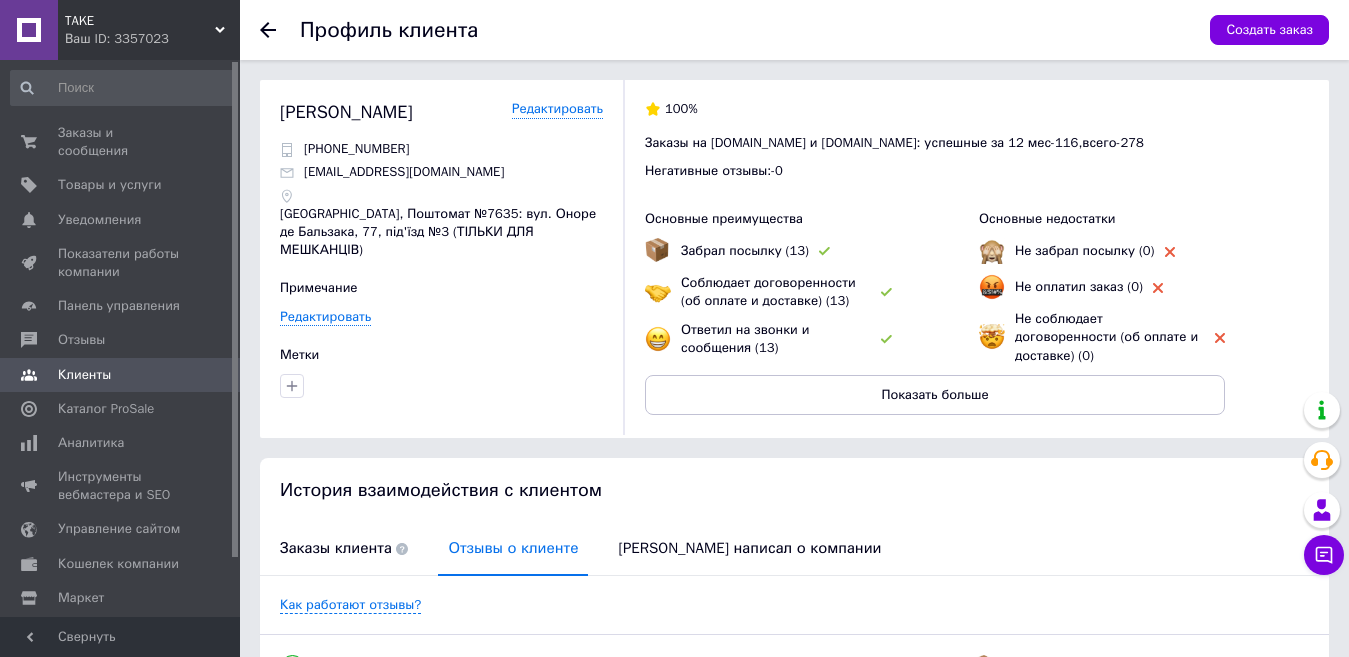 click 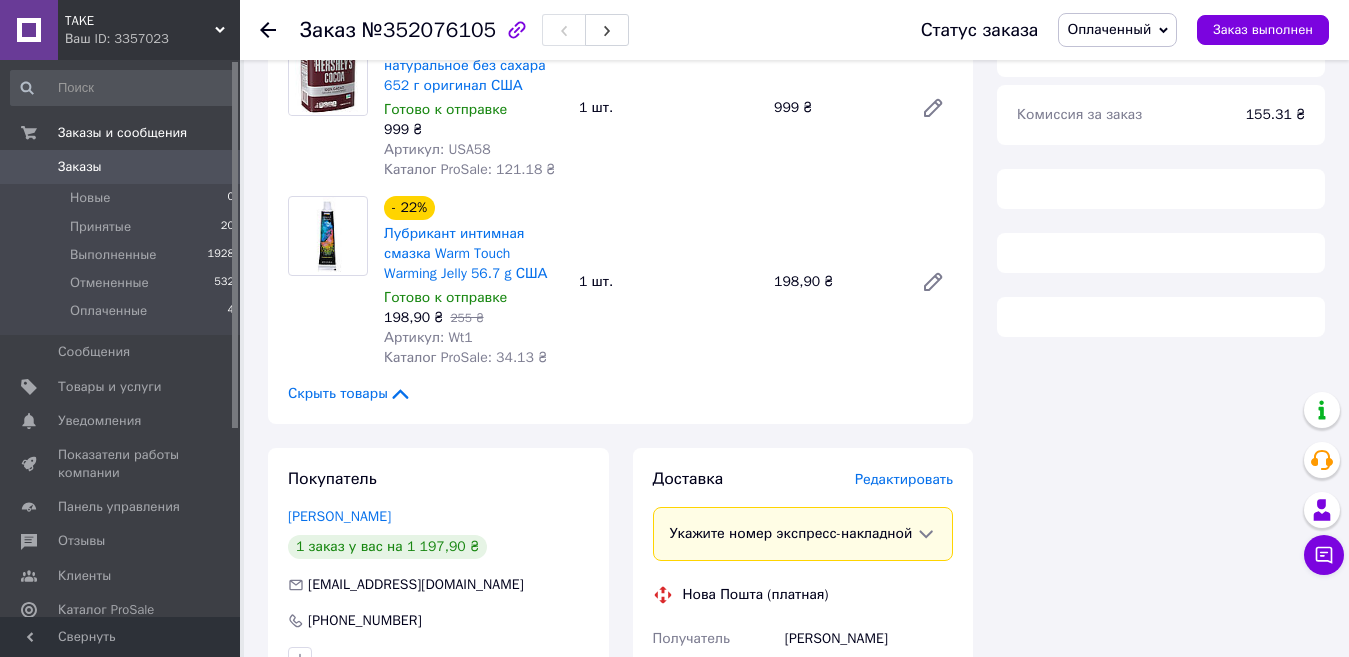scroll, scrollTop: 0, scrollLeft: 0, axis: both 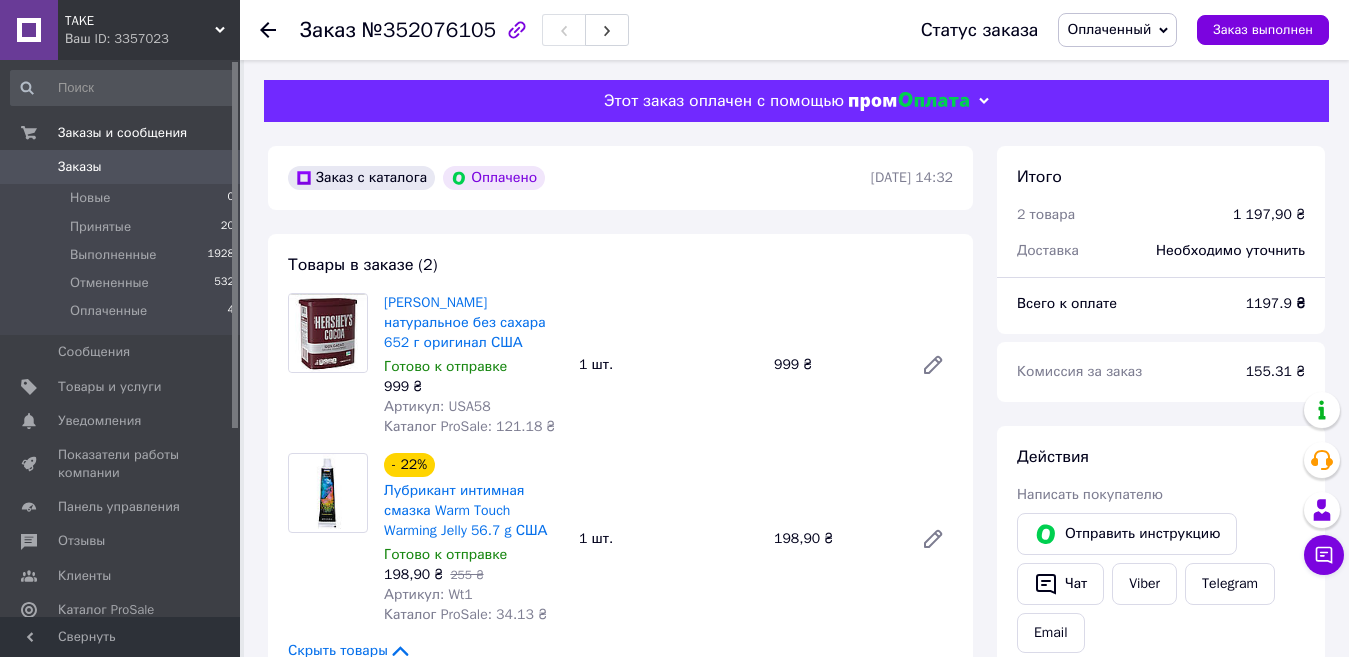 click 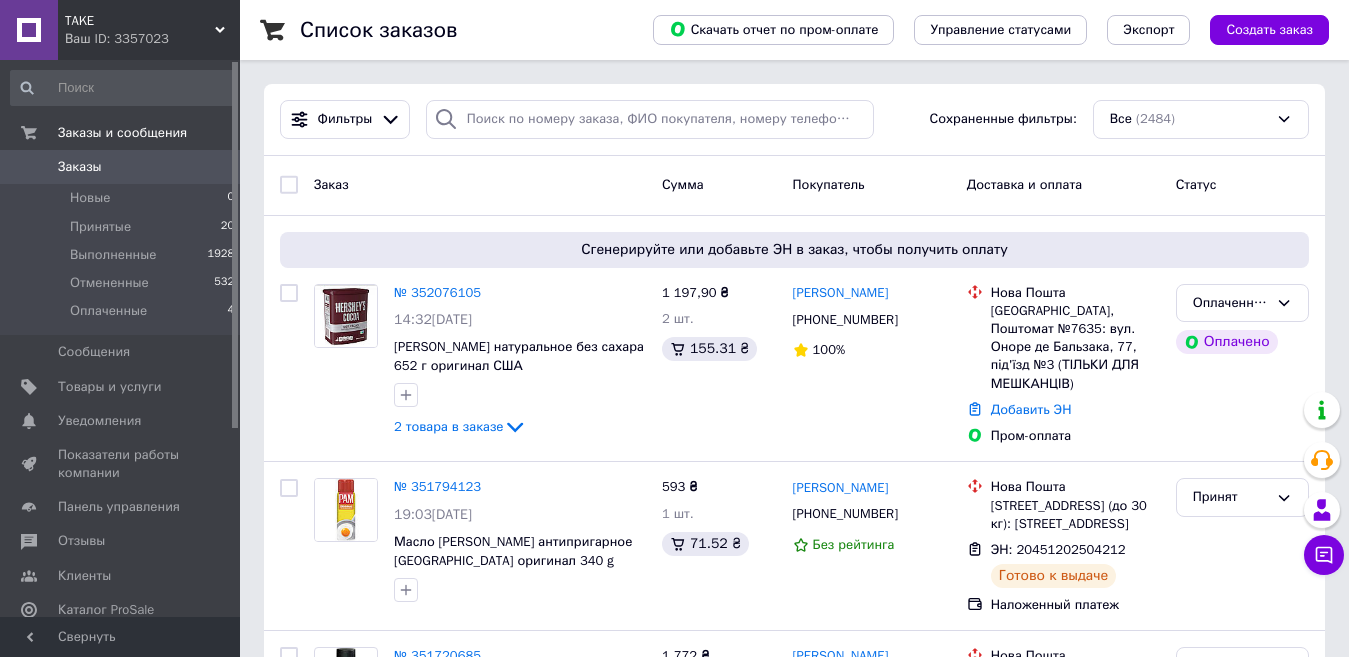click on "Заказы" at bounding box center [80, 167] 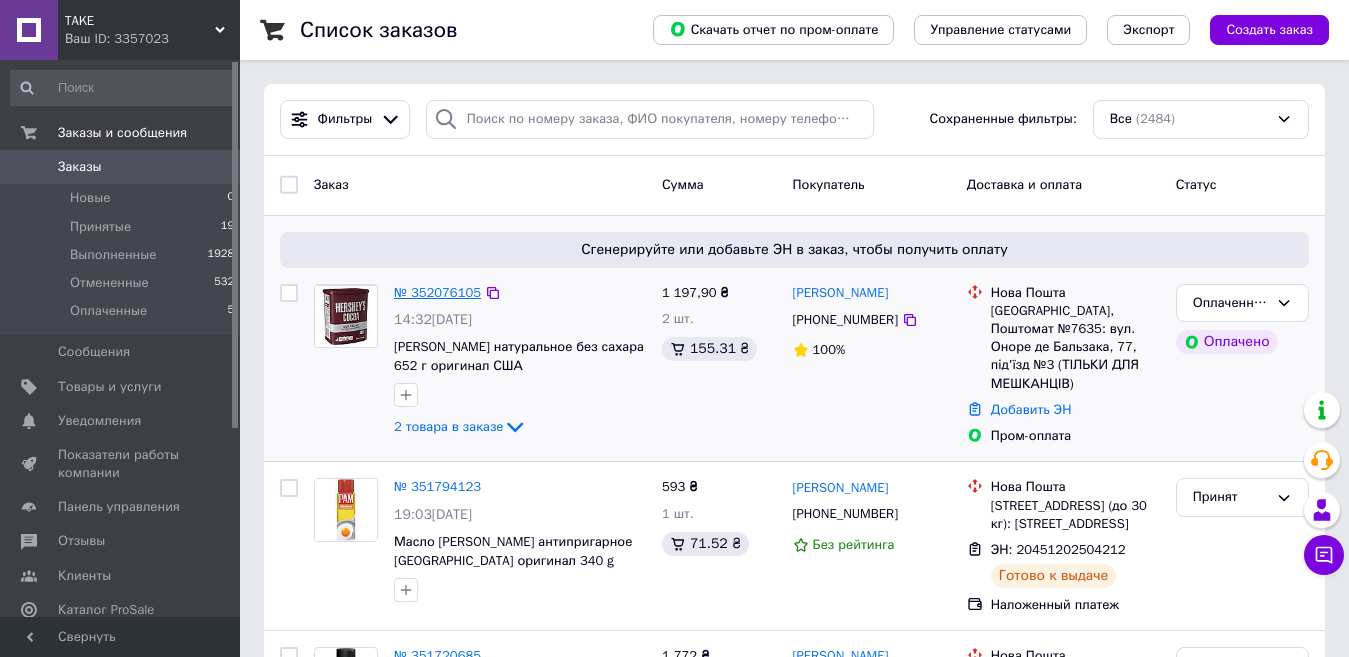 click on "№ 352076105" at bounding box center [437, 292] 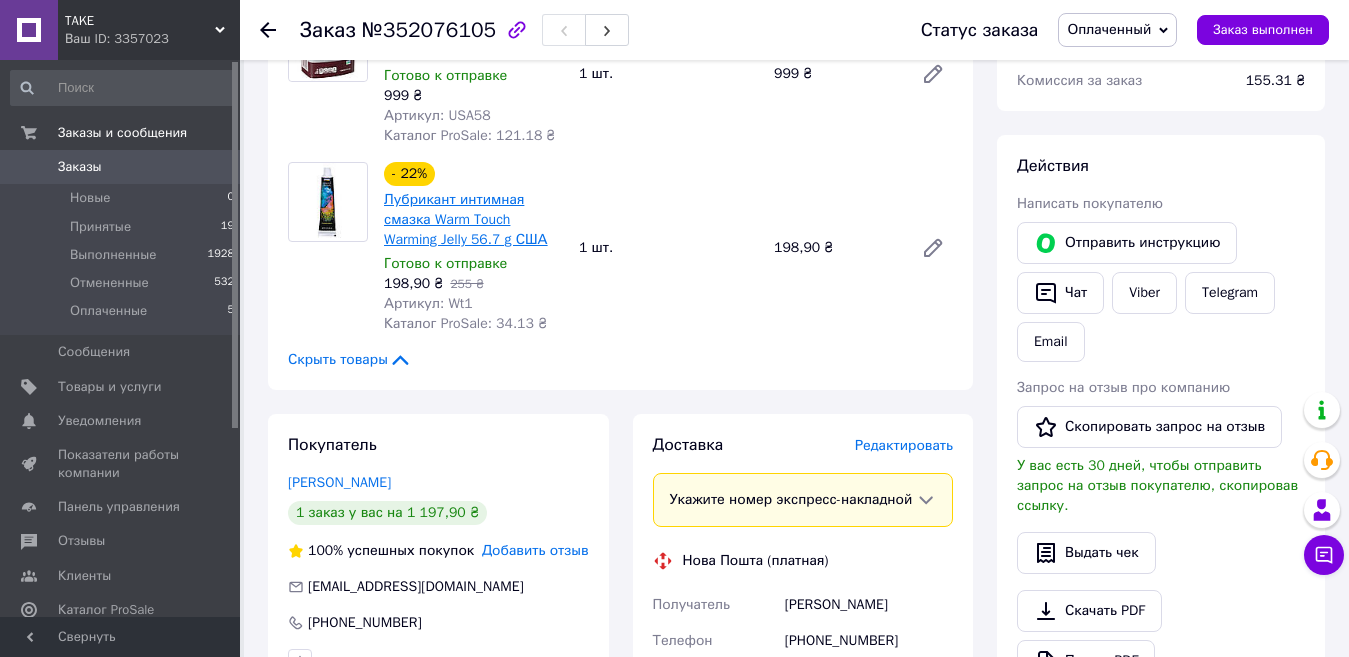 scroll, scrollTop: 300, scrollLeft: 0, axis: vertical 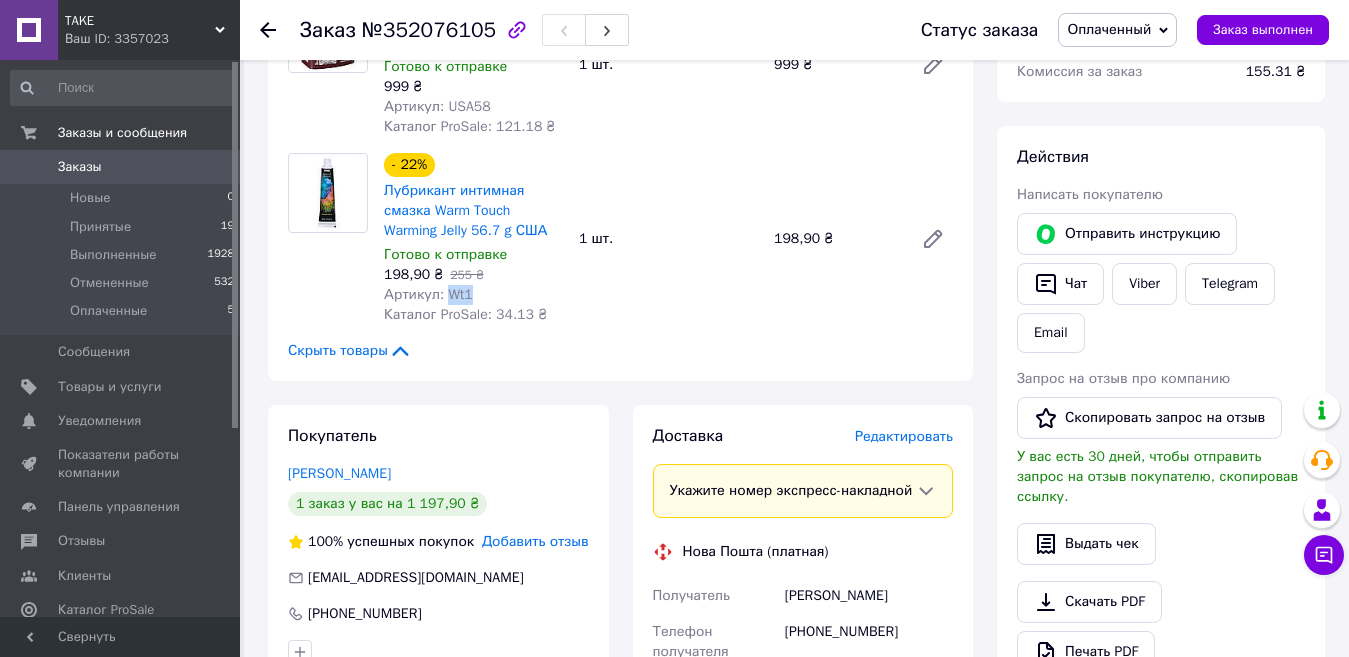 drag, startPoint x: 472, startPoint y: 299, endPoint x: 442, endPoint y: 299, distance: 30 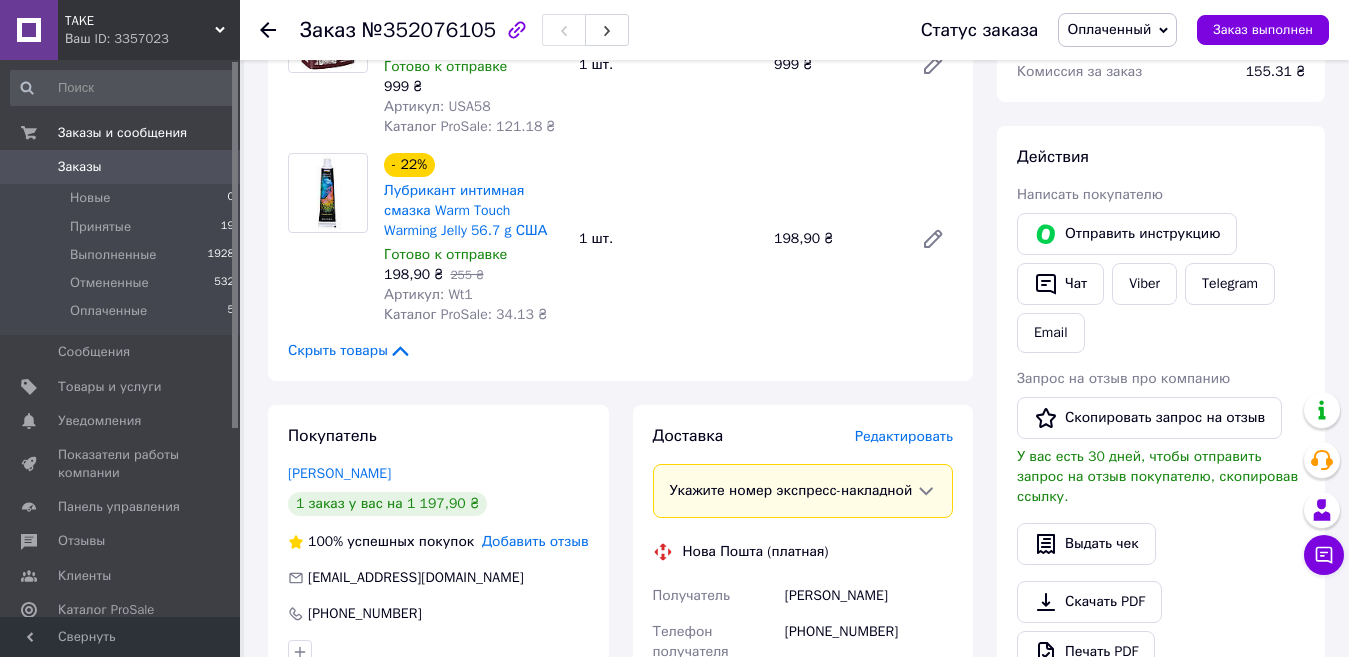 click 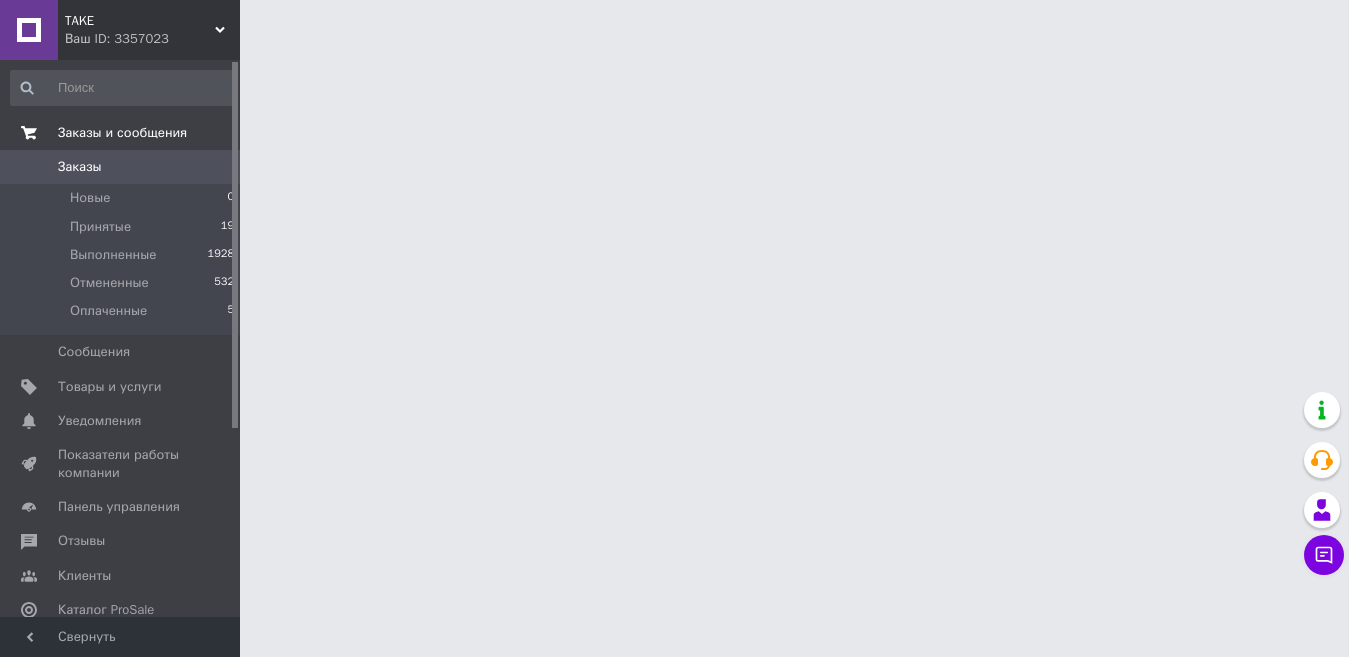 scroll, scrollTop: 0, scrollLeft: 0, axis: both 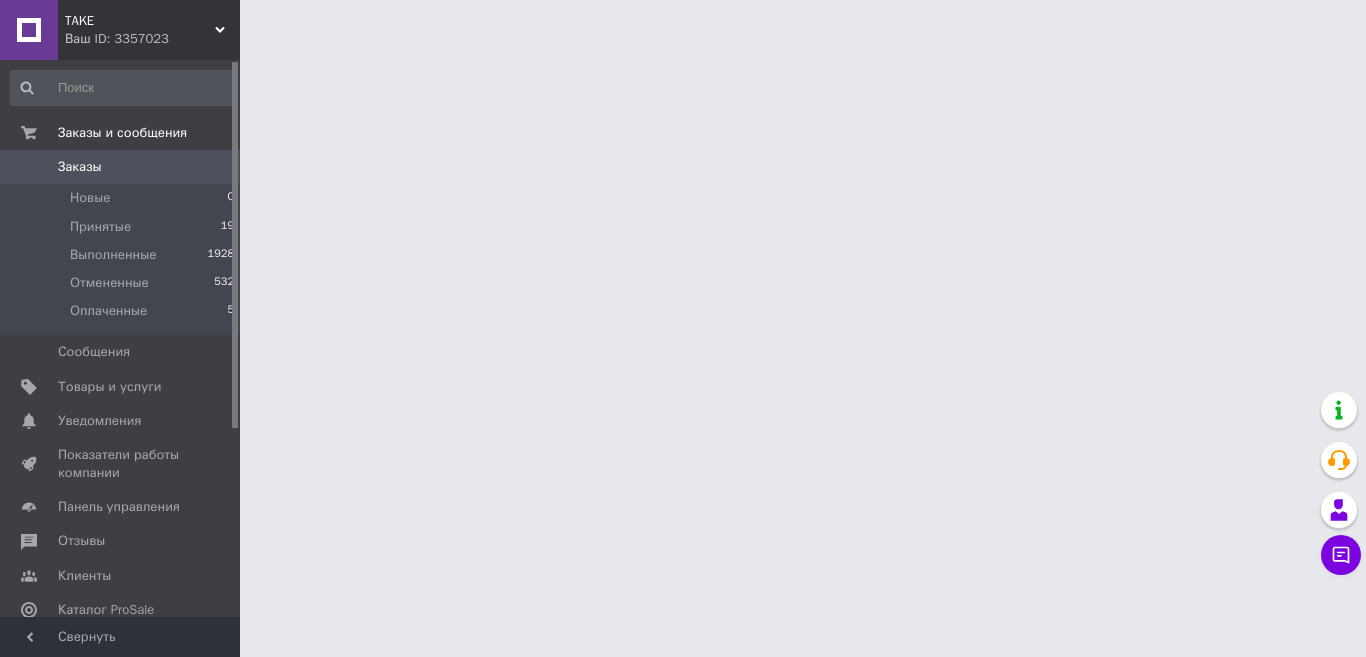 click on "Товары и услуги" at bounding box center (110, 387) 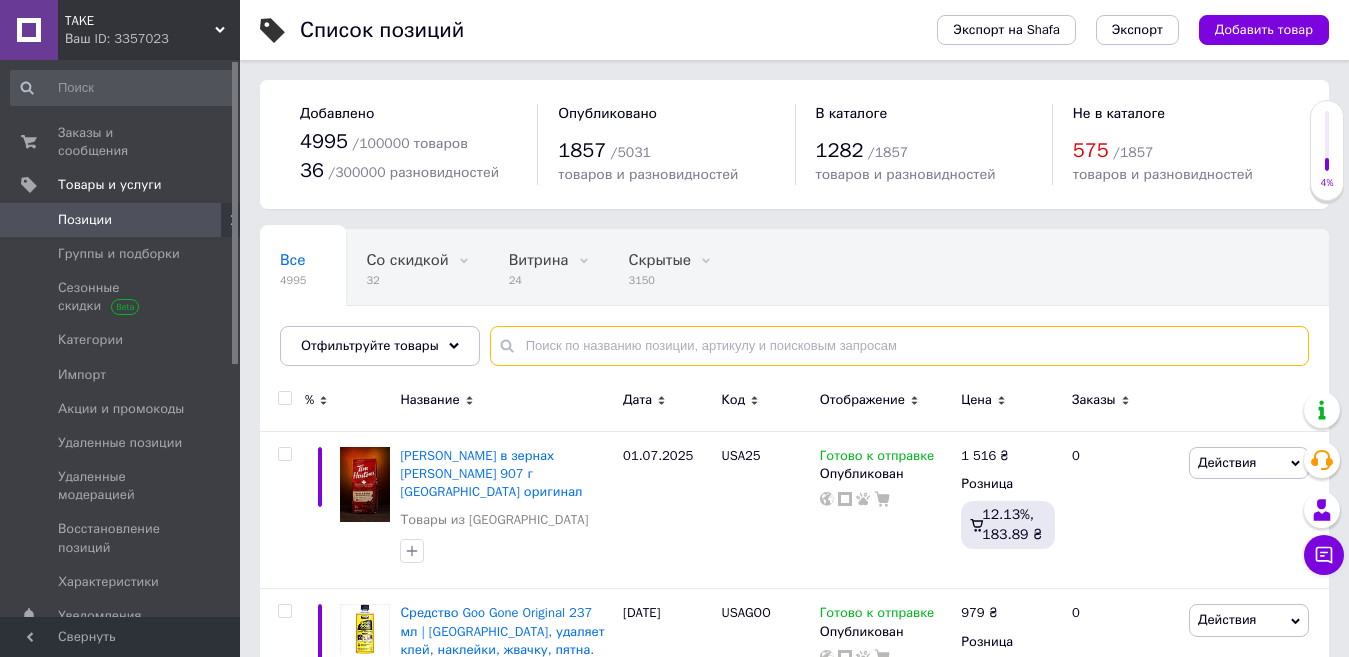 paste on "Wt1" 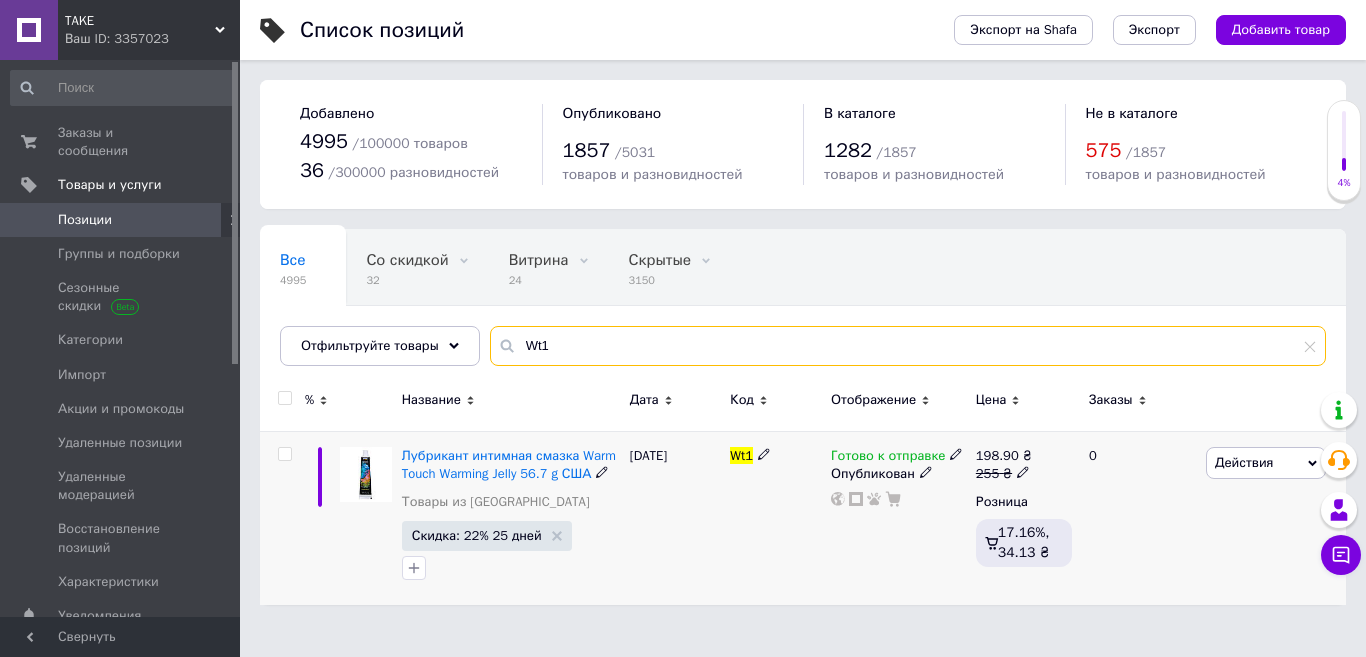 type on "Wt1" 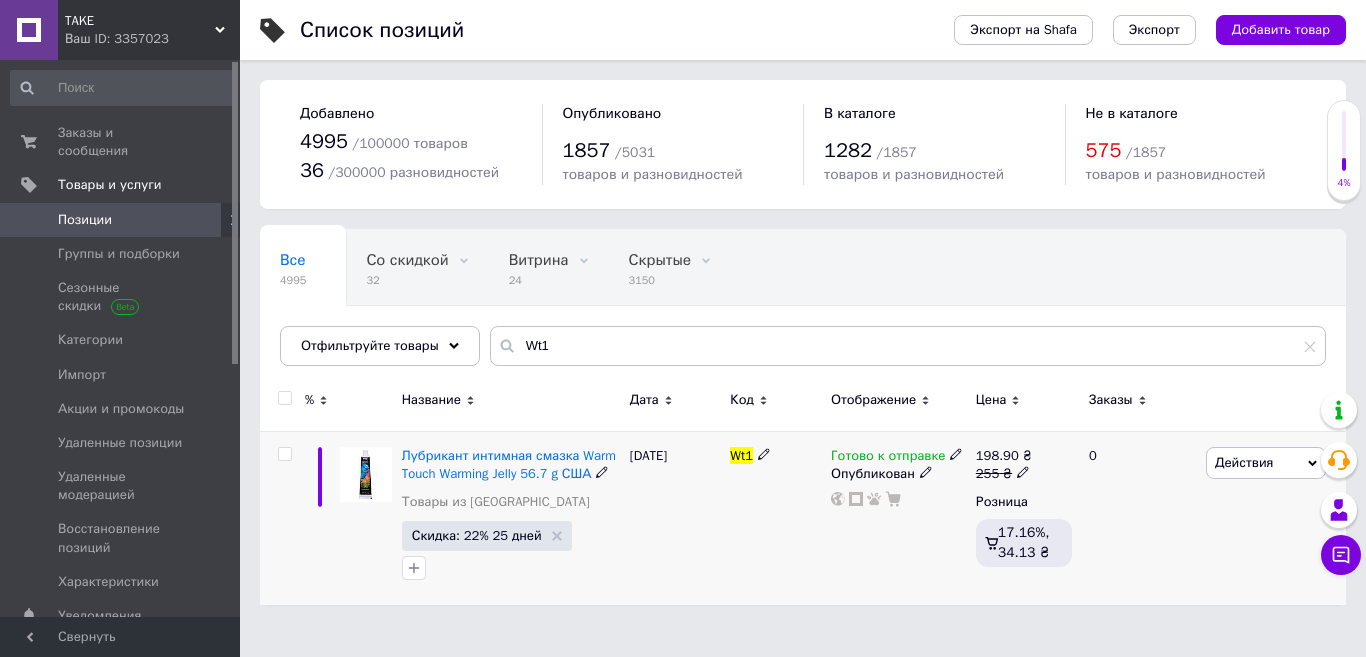 click 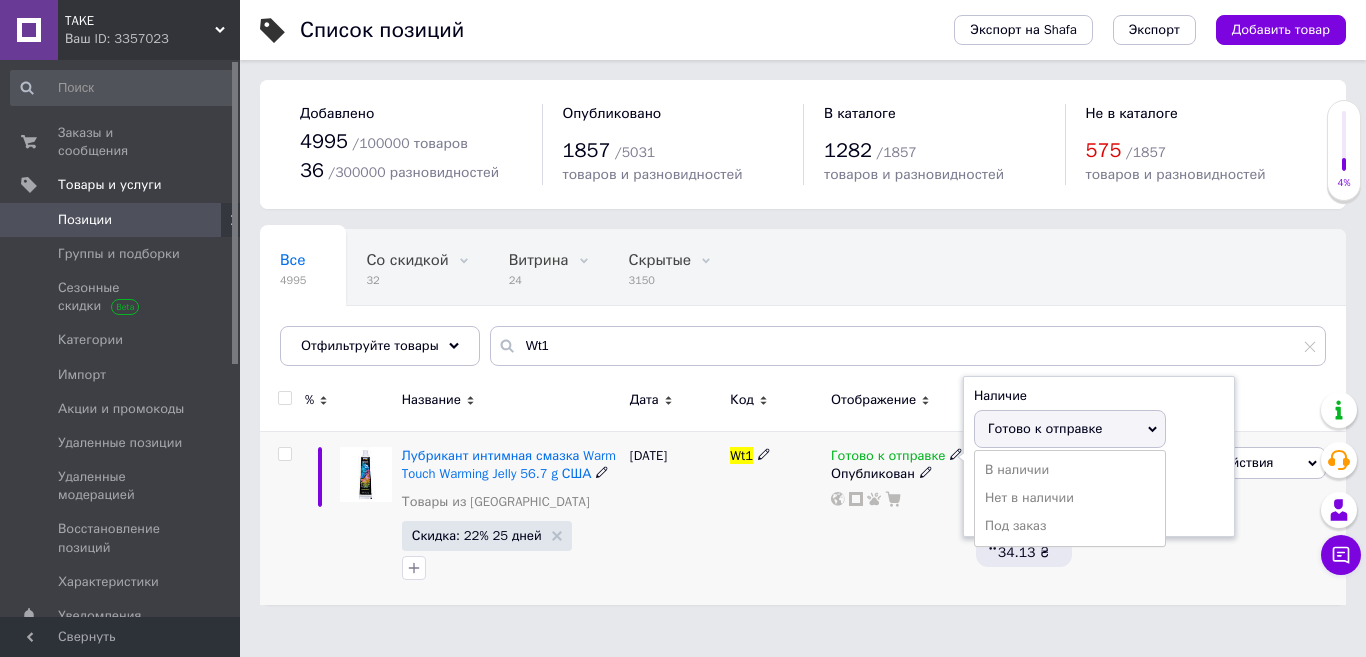 click on "Остатки" at bounding box center [1099, 472] 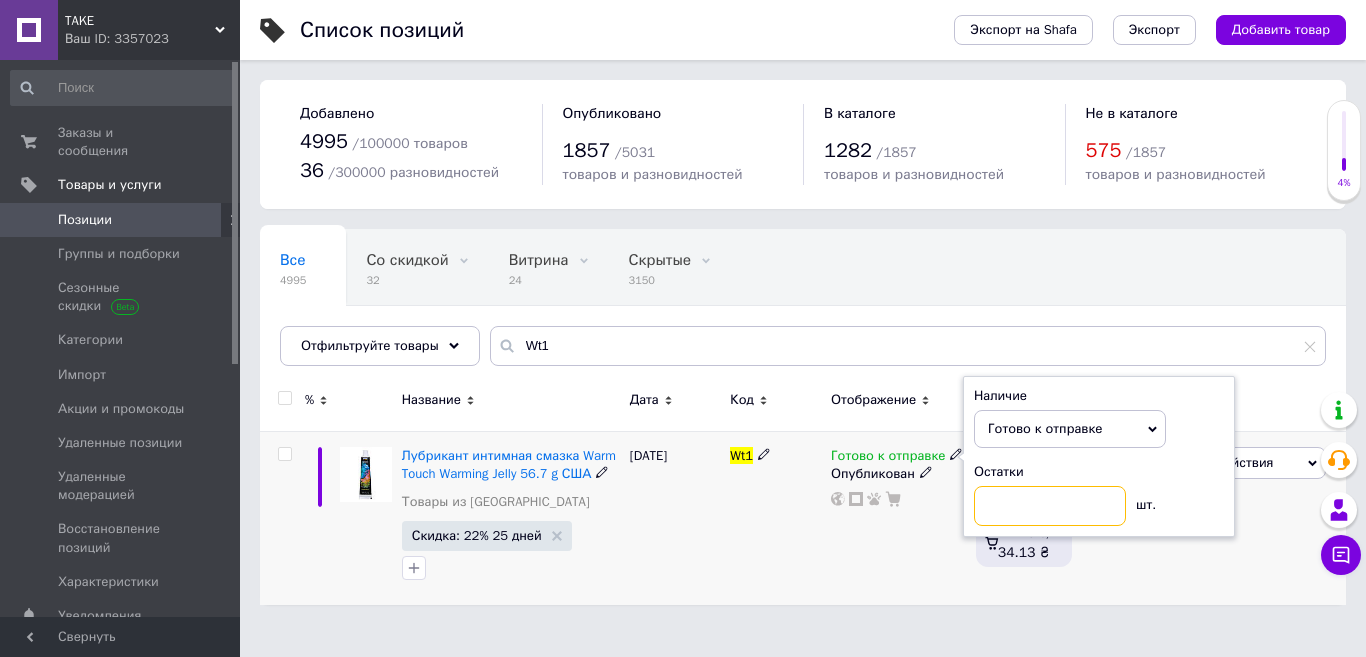 click at bounding box center [1050, 506] 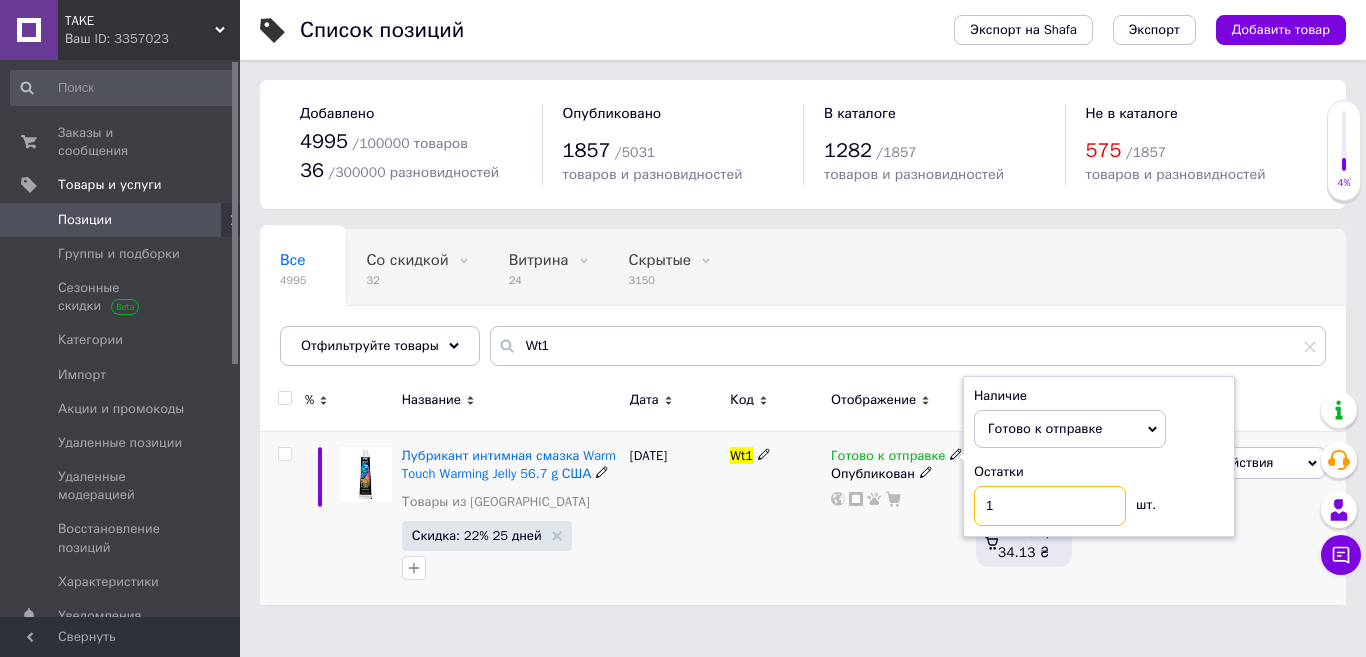 type on "1" 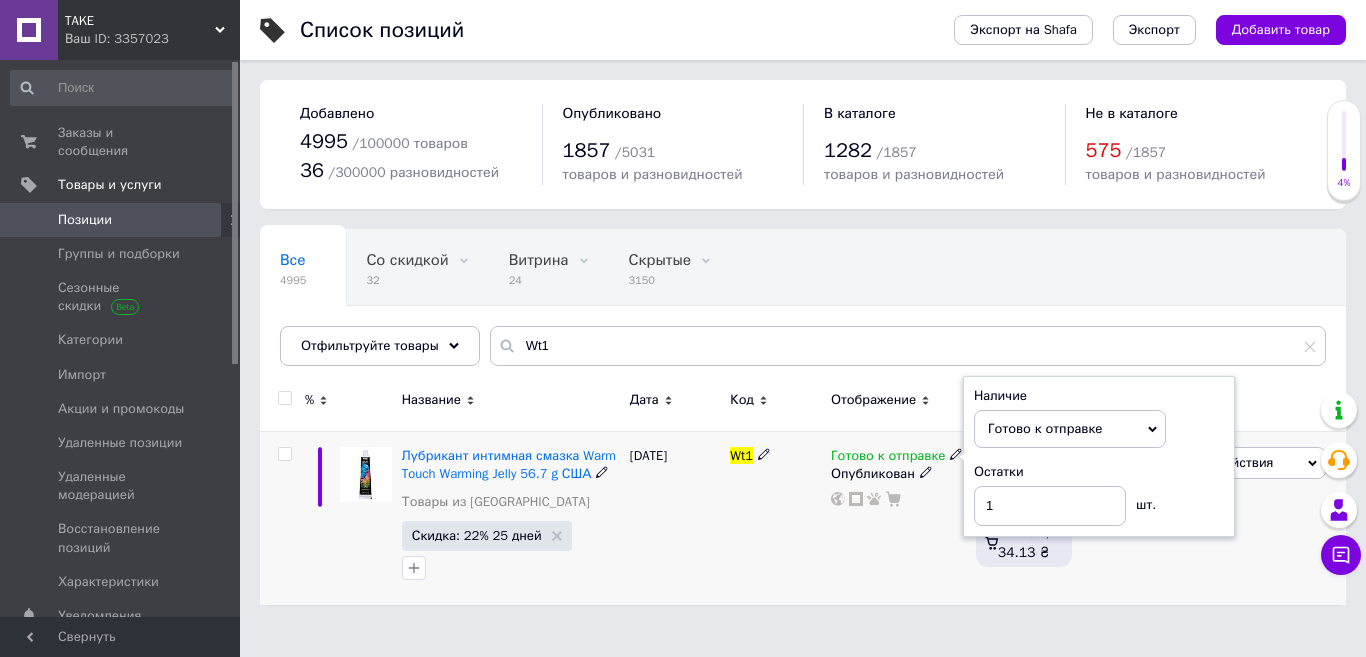 click on "Готово к отправке Наличие Готово к отправке В наличии Нет в наличии Под заказ Остатки 1 шт. Опубликован" at bounding box center (898, 518) 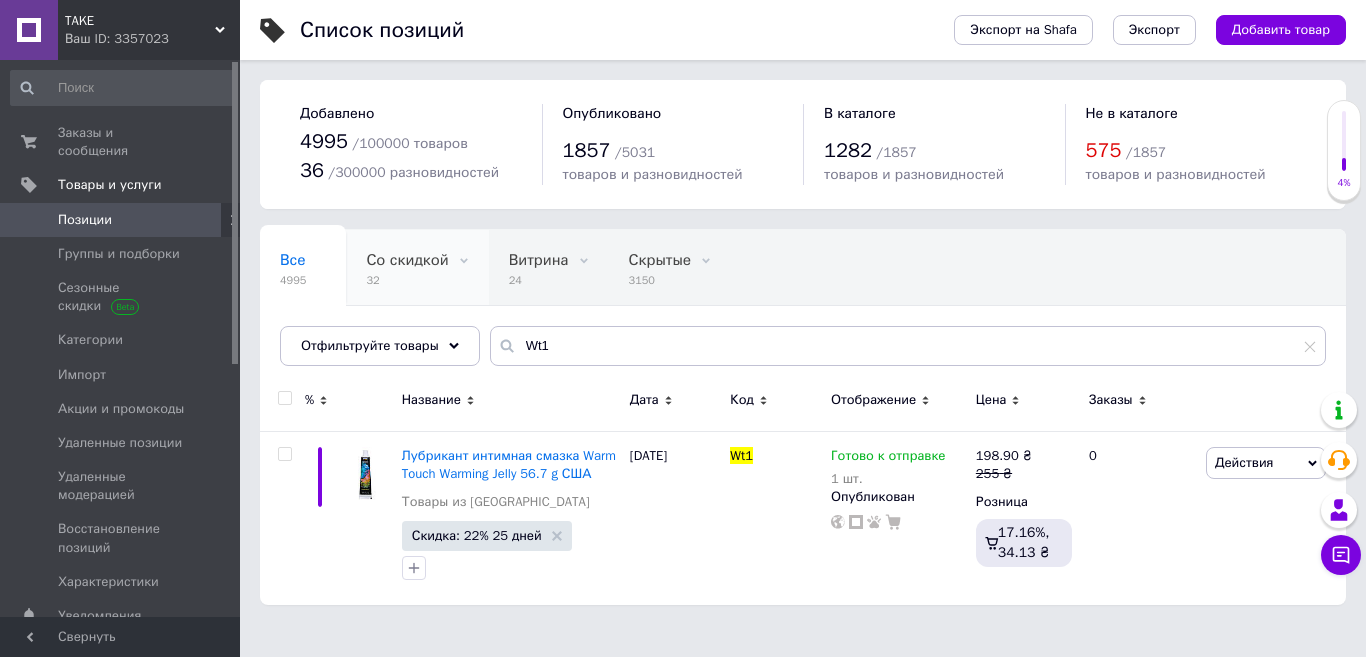 click on "32" at bounding box center [407, 280] 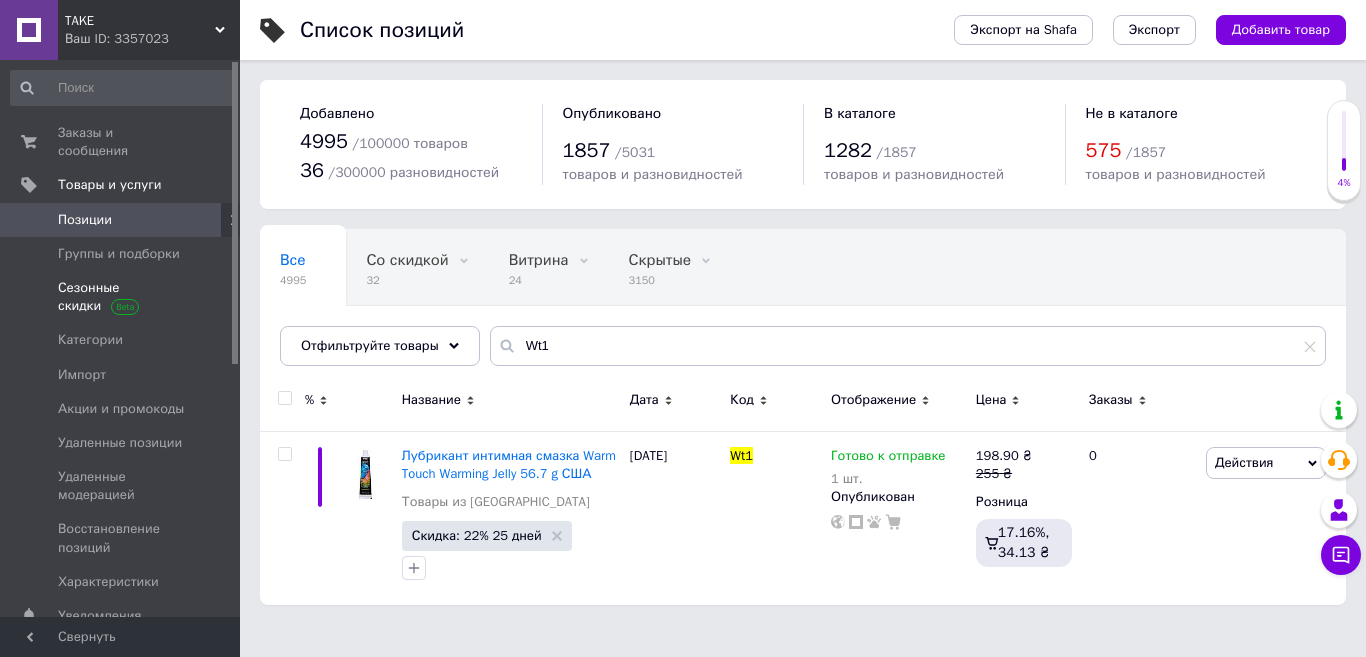type 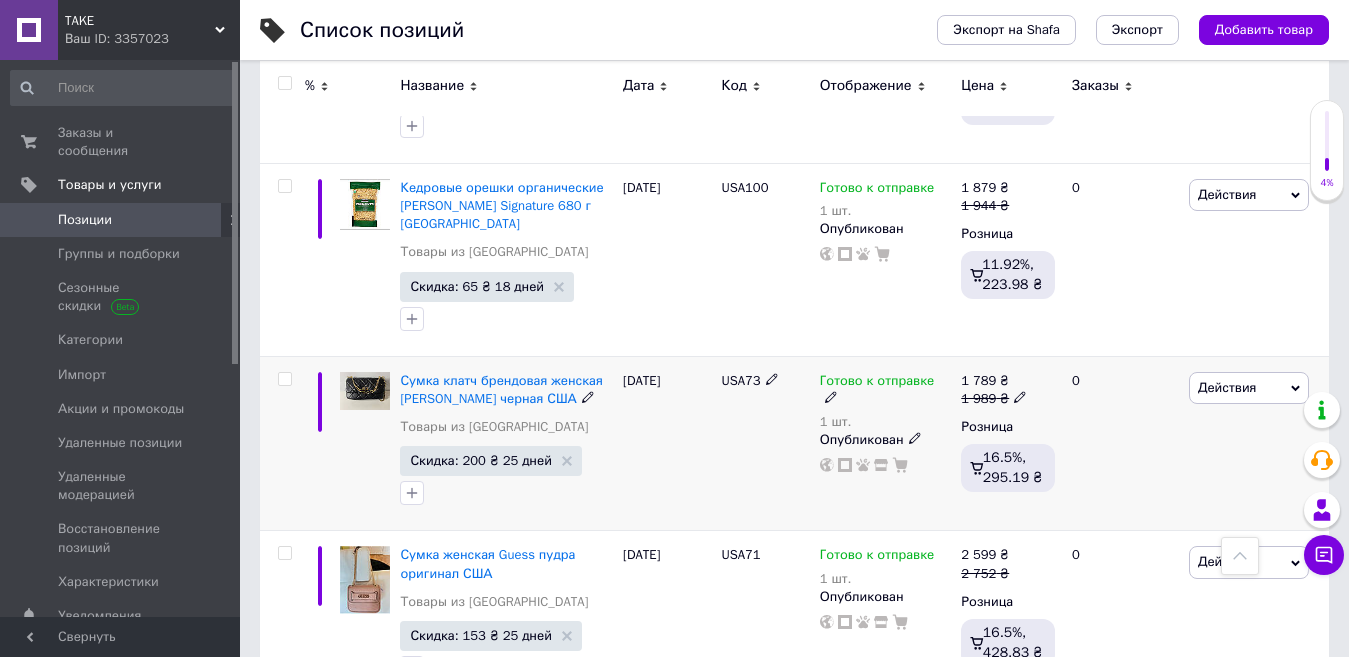 scroll, scrollTop: 1100, scrollLeft: 0, axis: vertical 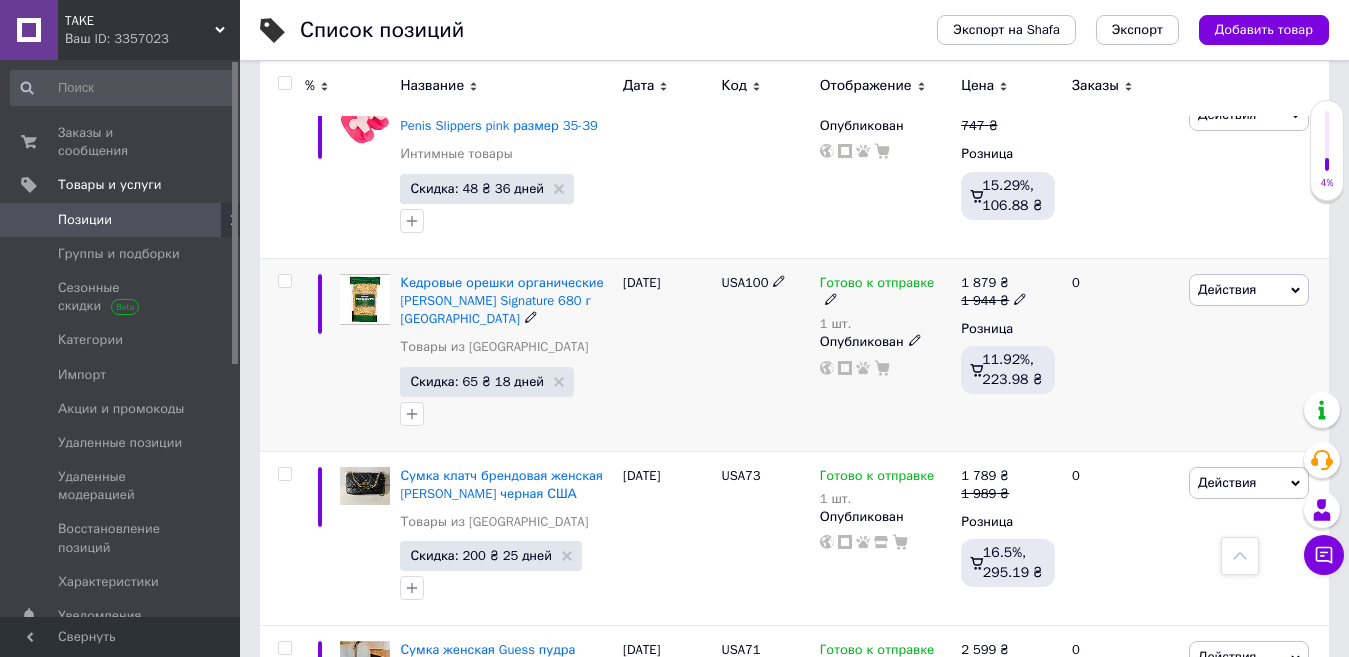 click at bounding box center (284, 281) 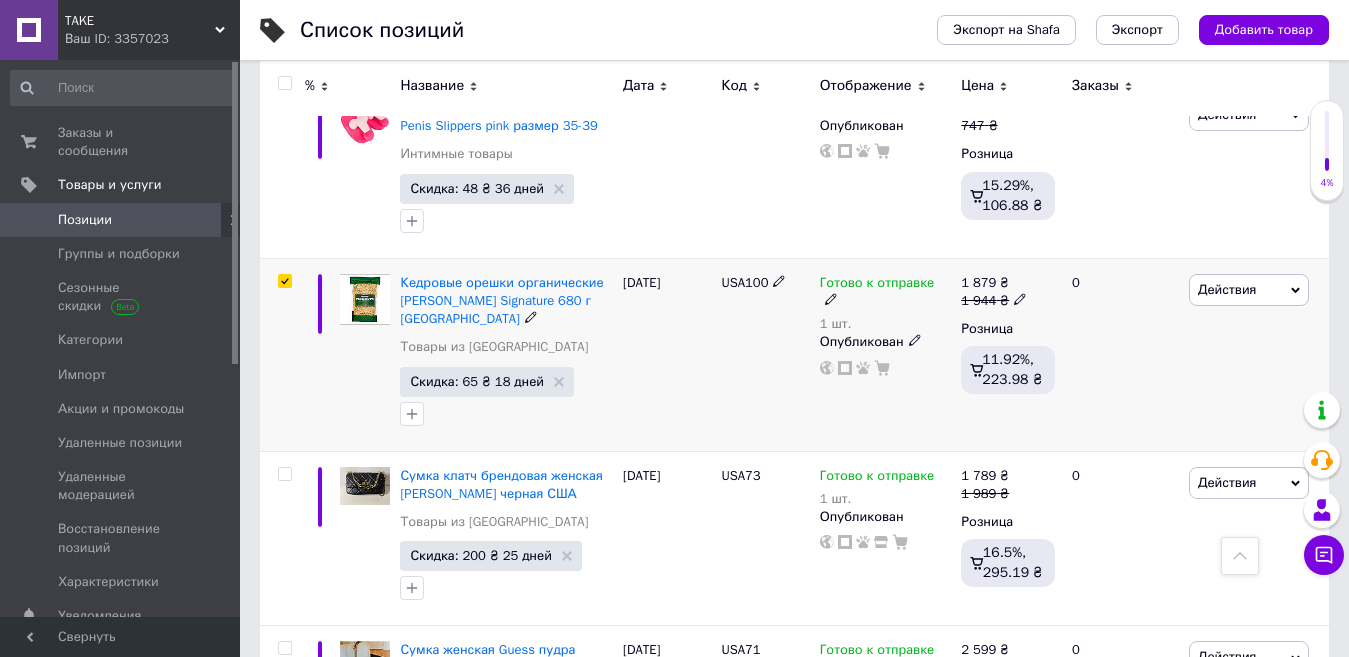 checkbox on "true" 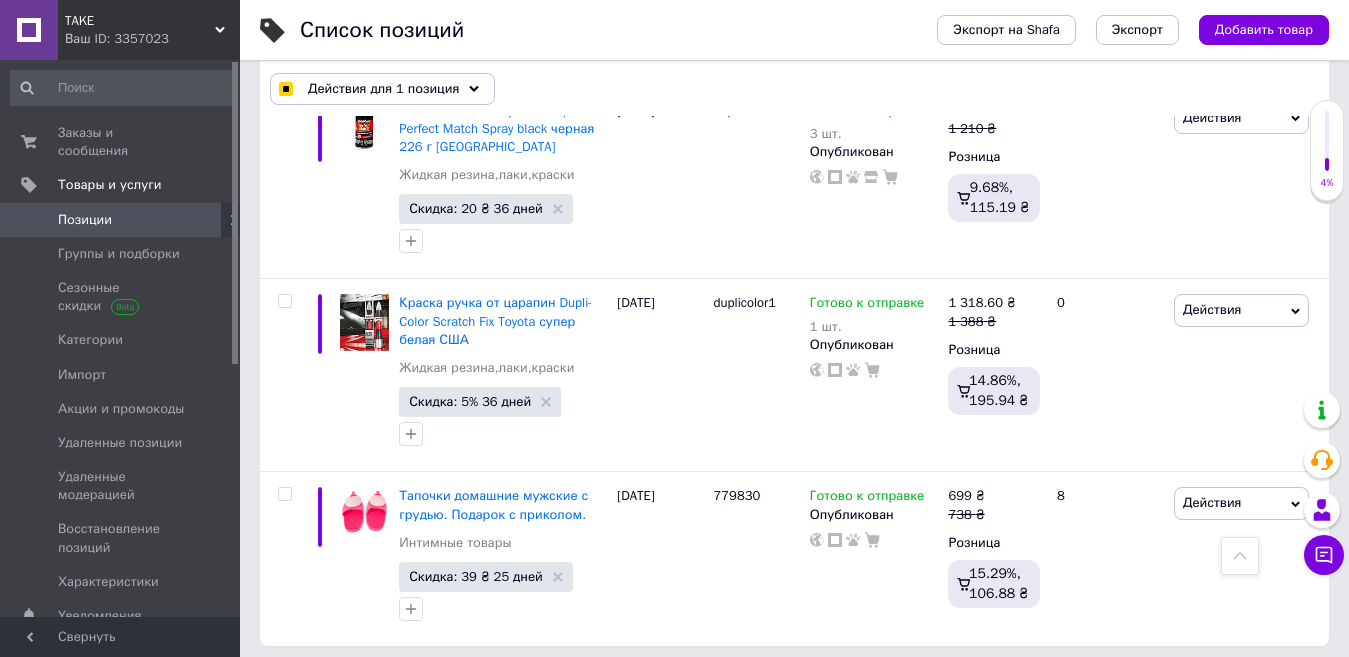 scroll, scrollTop: 3576, scrollLeft: 0, axis: vertical 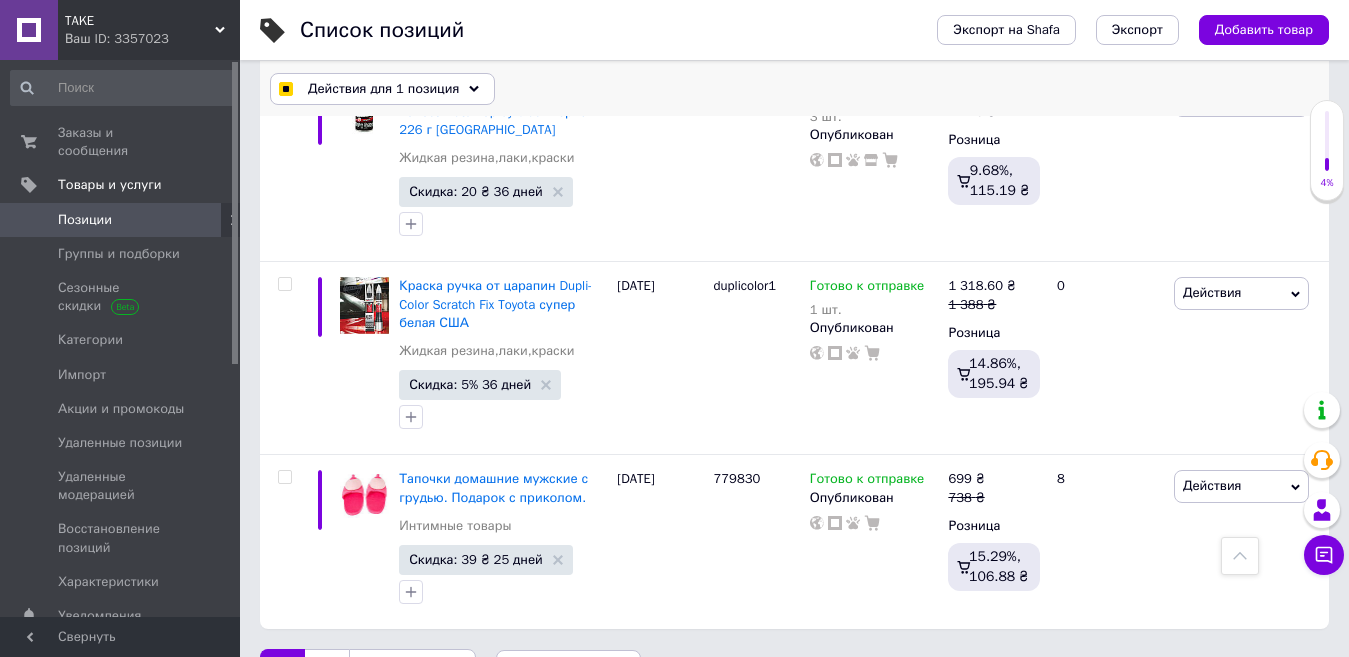 click on "Действия для 1 позиция" at bounding box center [382, 89] 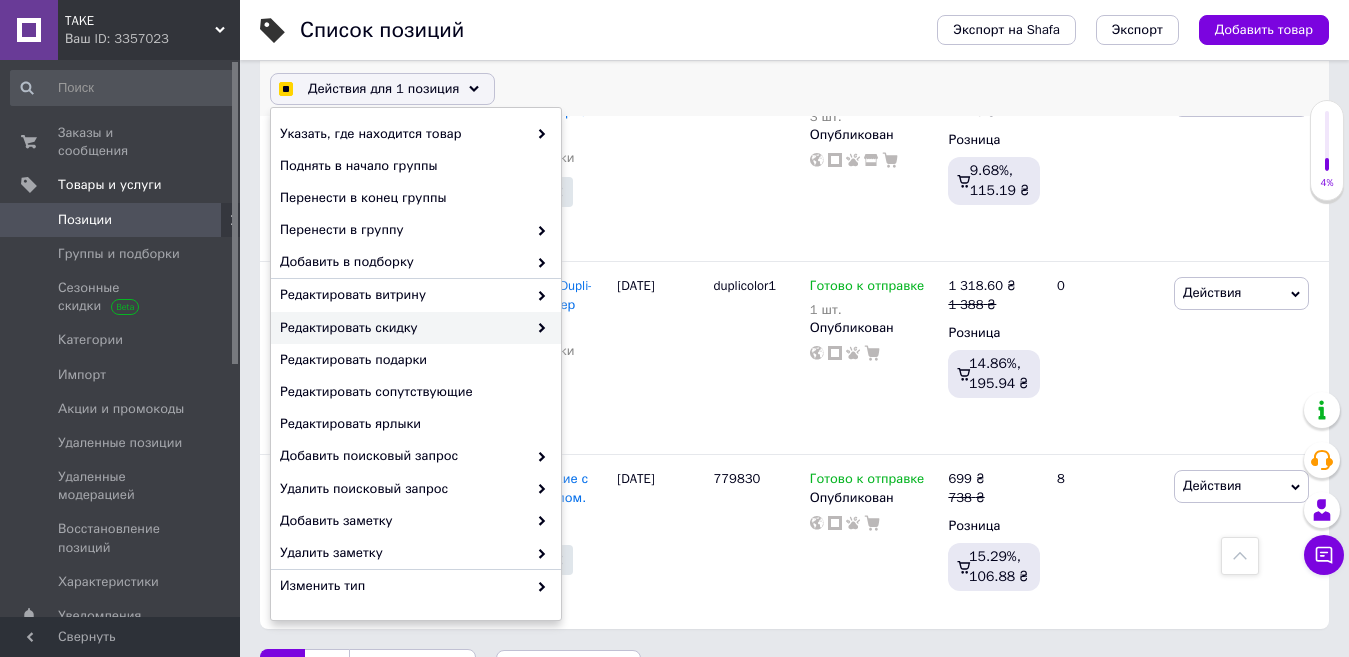 checkbox on "true" 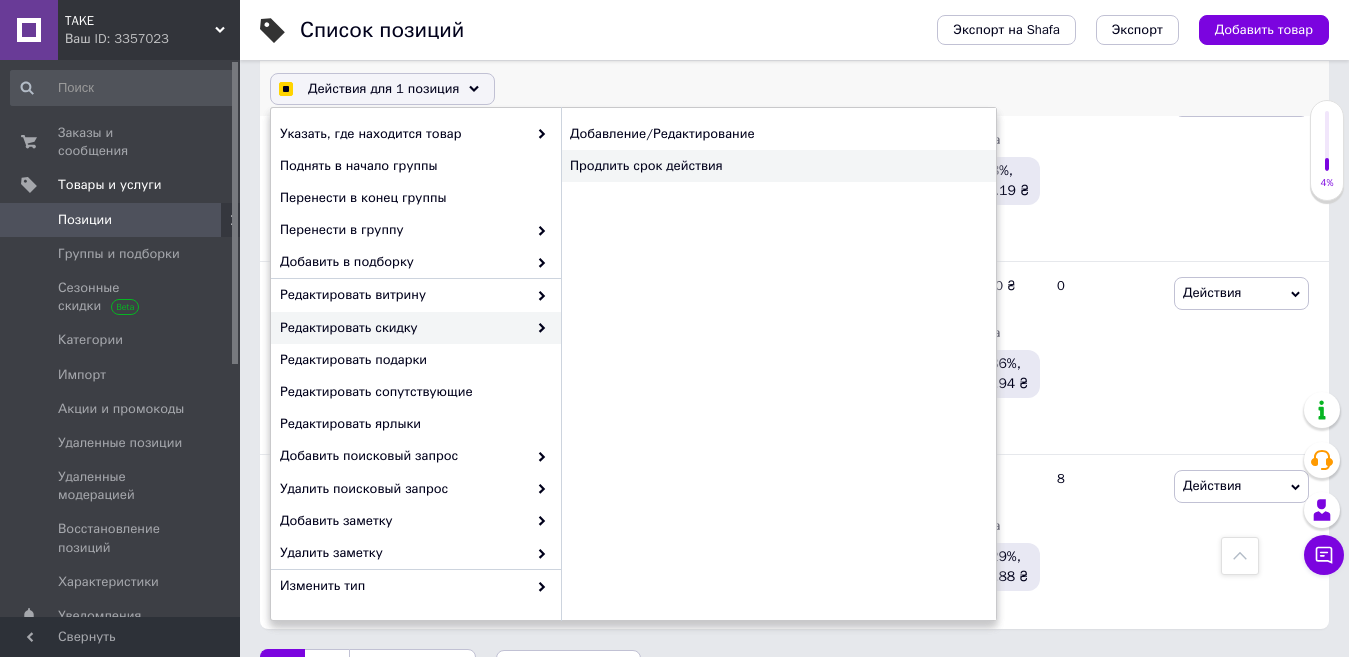 click on "Продлить срок действия" at bounding box center [778, 166] 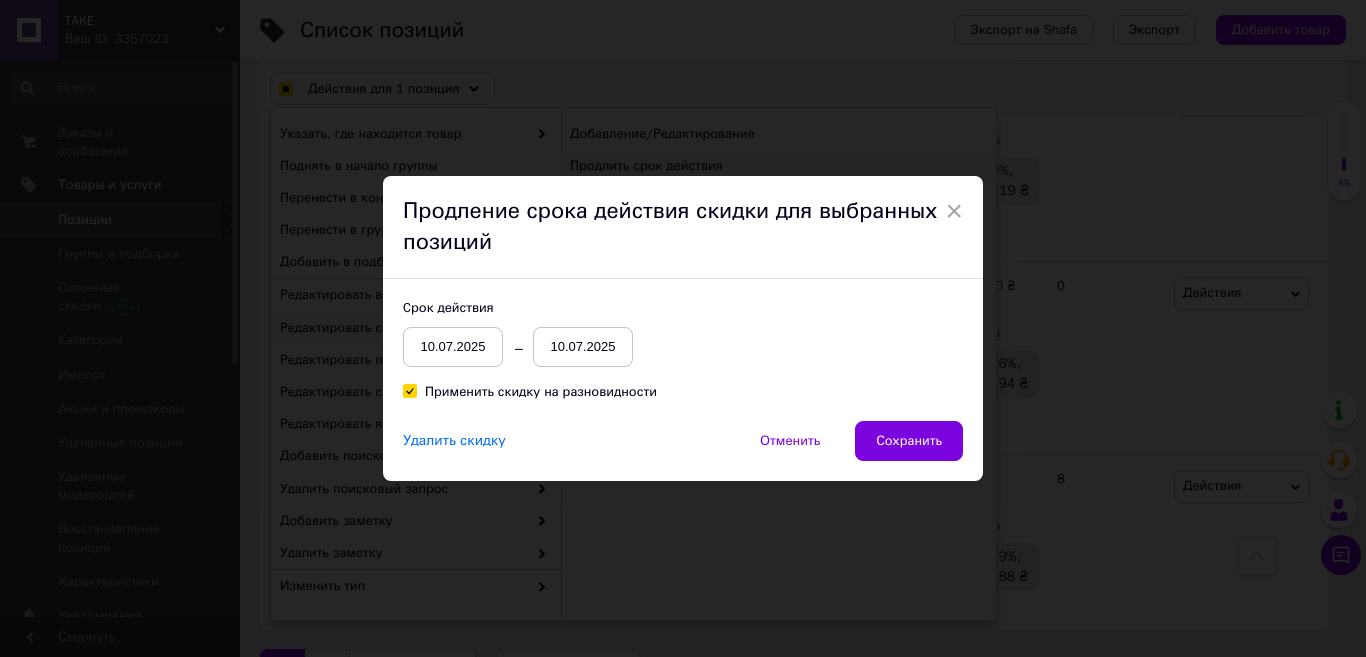 checkbox on "true" 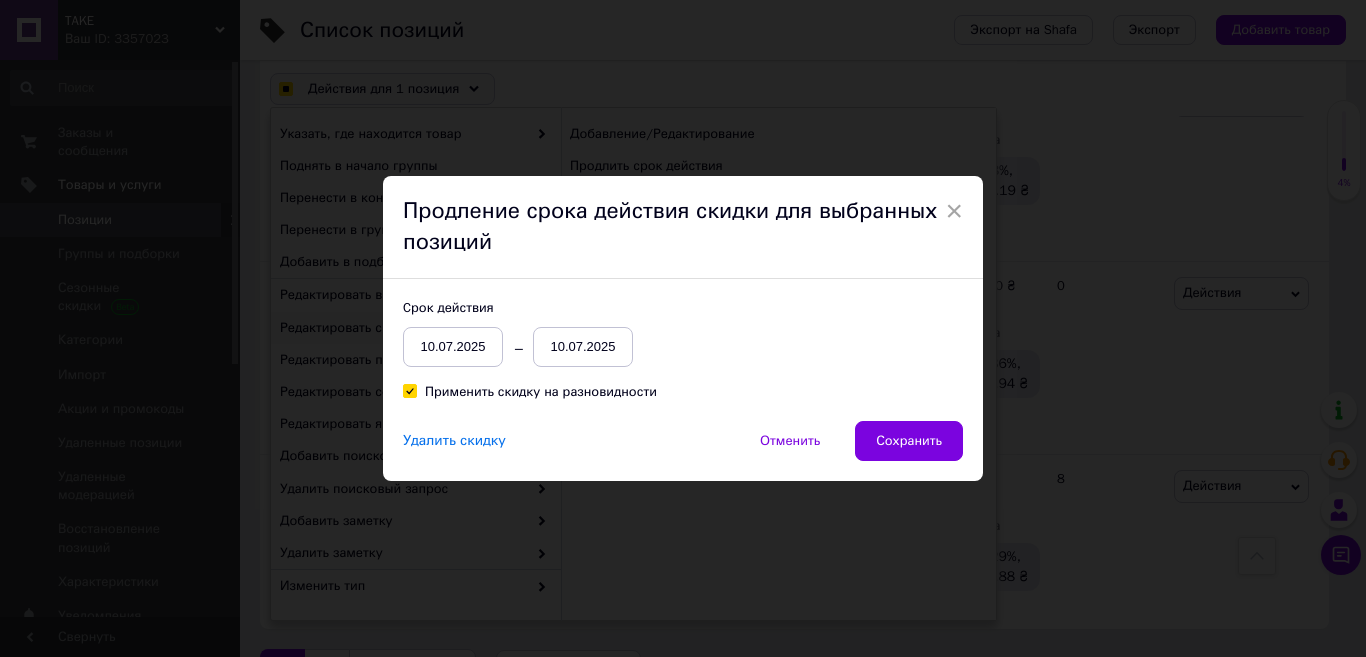 click on "10.07.2025" at bounding box center [583, 347] 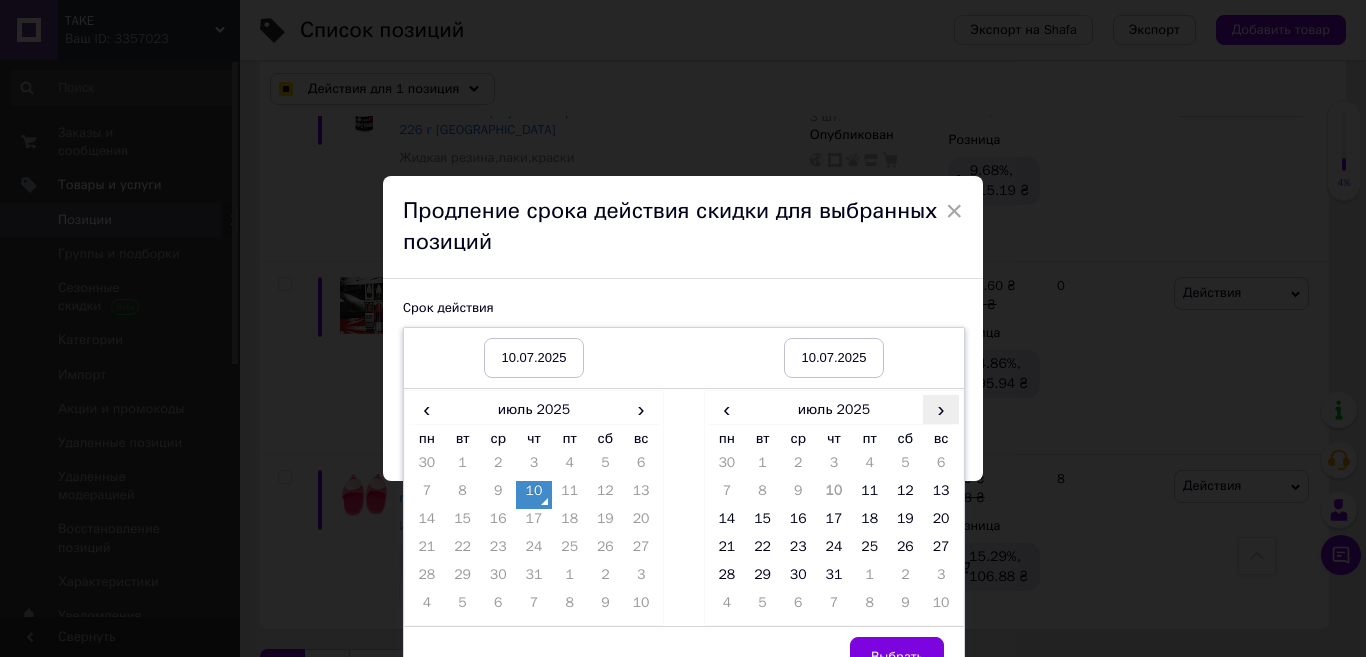 click on "›" at bounding box center [941, 409] 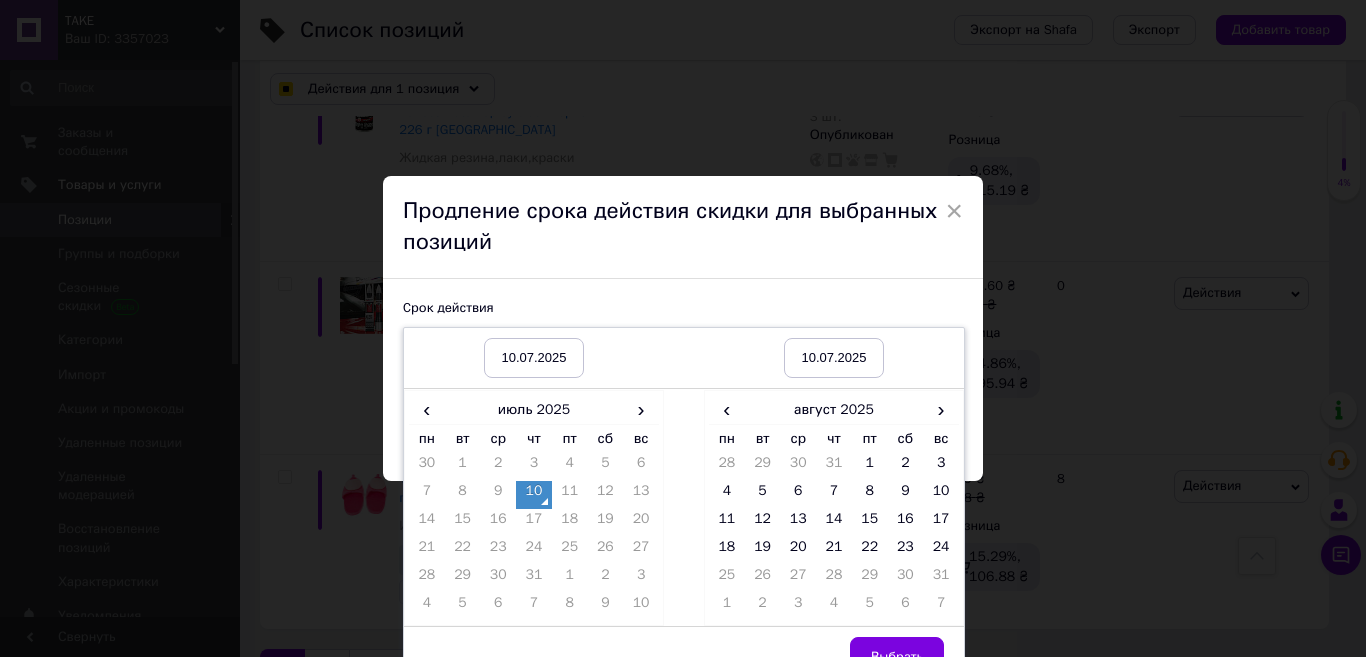 drag, startPoint x: 937, startPoint y: 544, endPoint x: 919, endPoint y: 589, distance: 48.466484 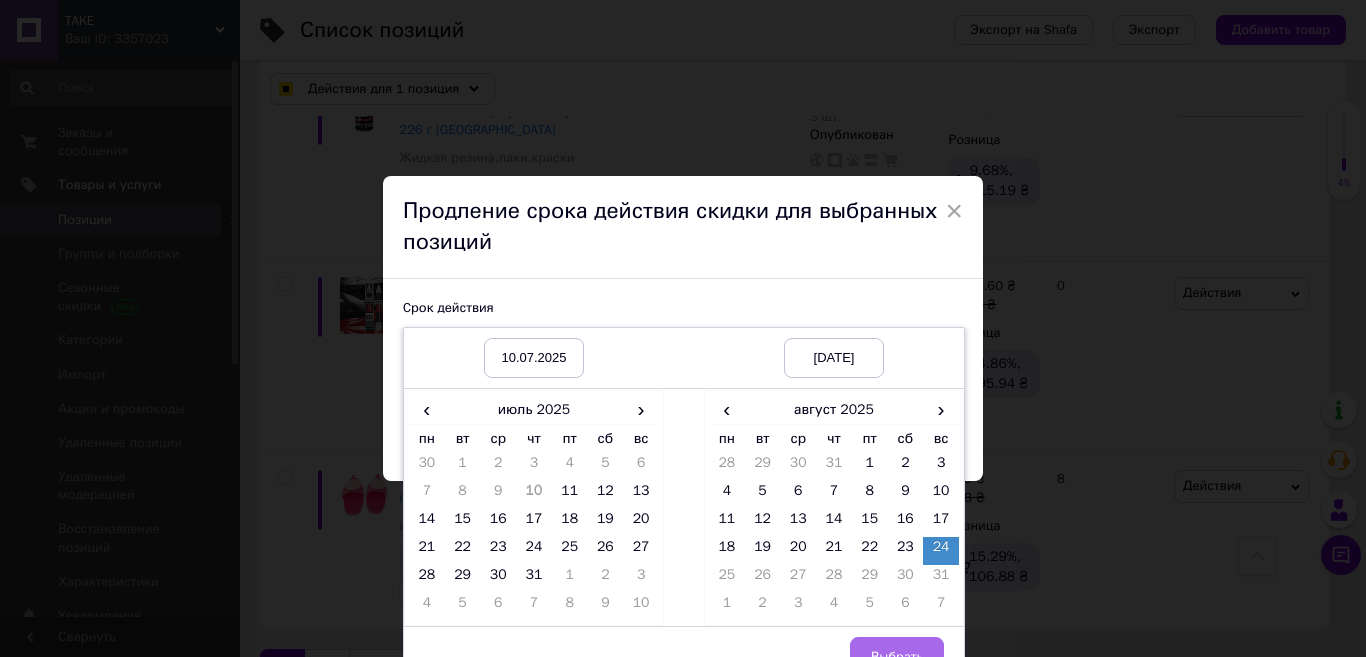 click on "Выбрать" at bounding box center [897, 657] 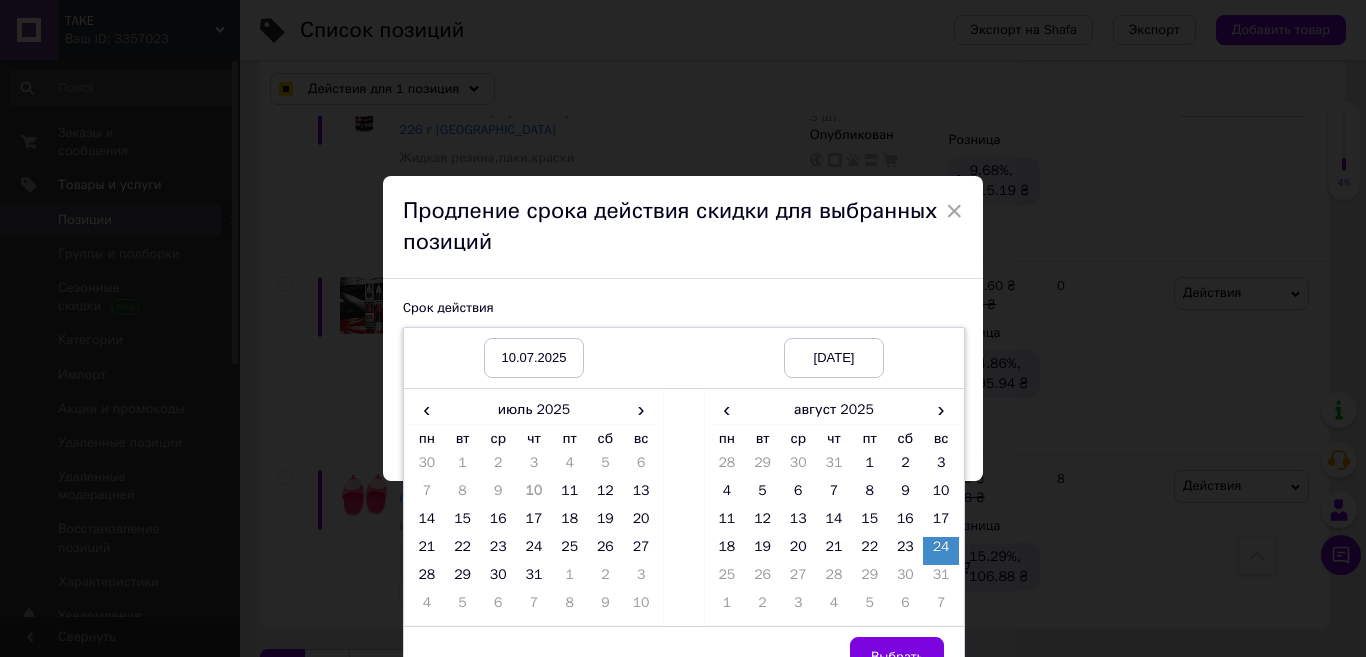 checkbox on "true" 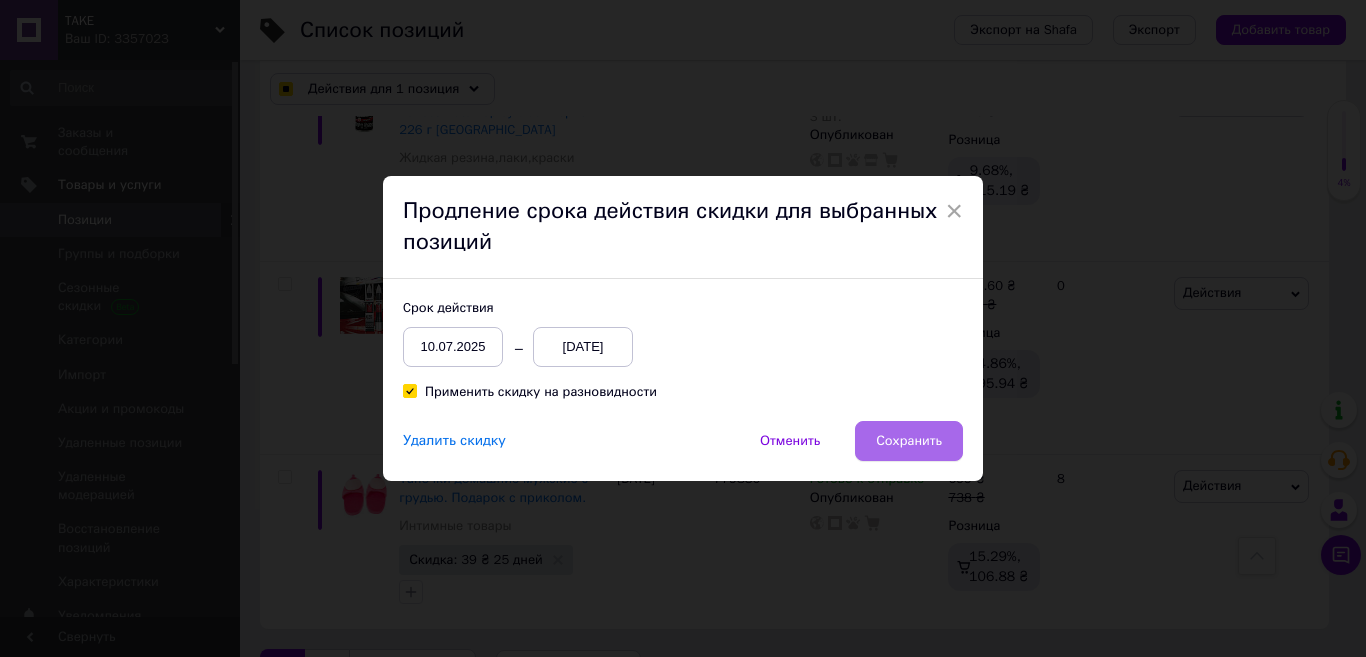 click on "Сохранить" at bounding box center (909, 441) 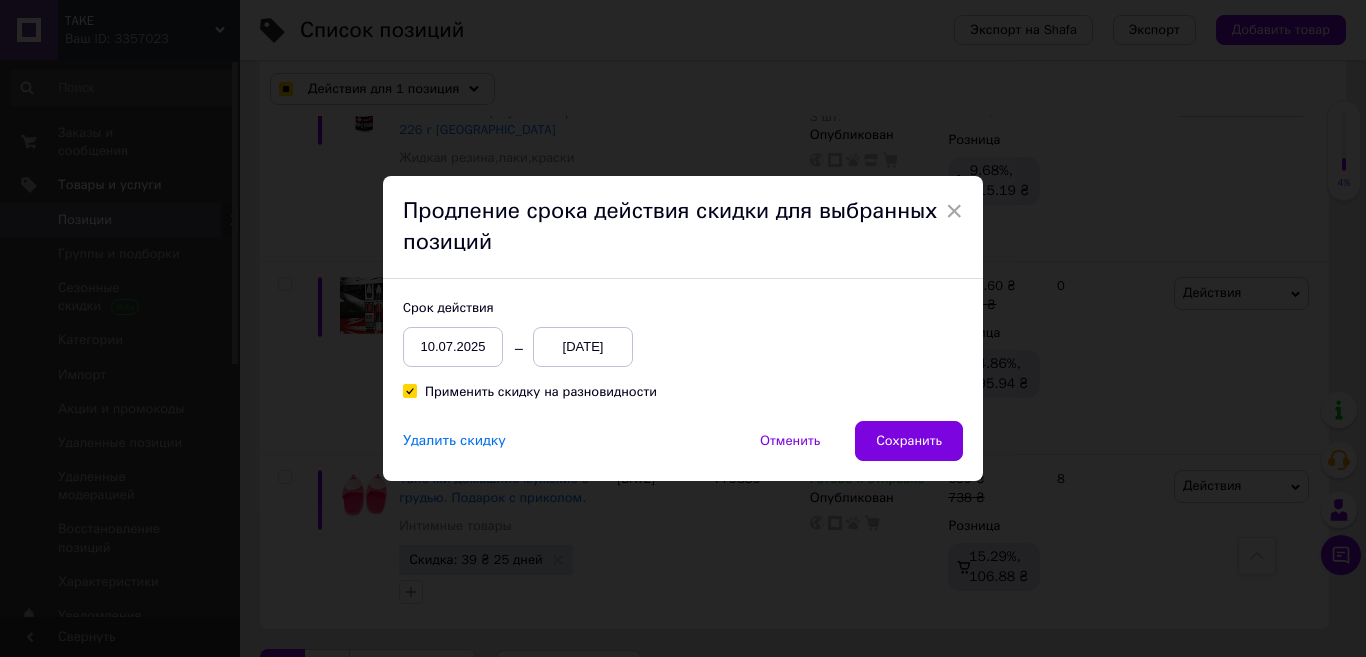 checkbox on "true" 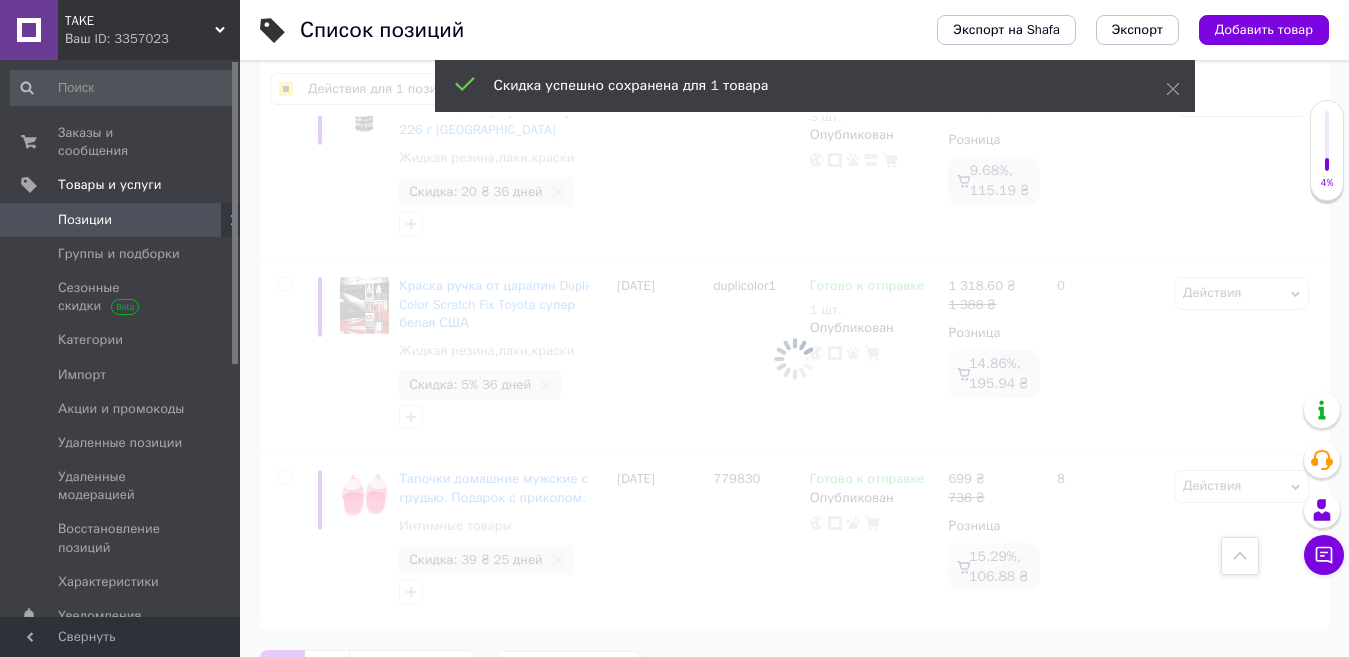 checkbox on "false" 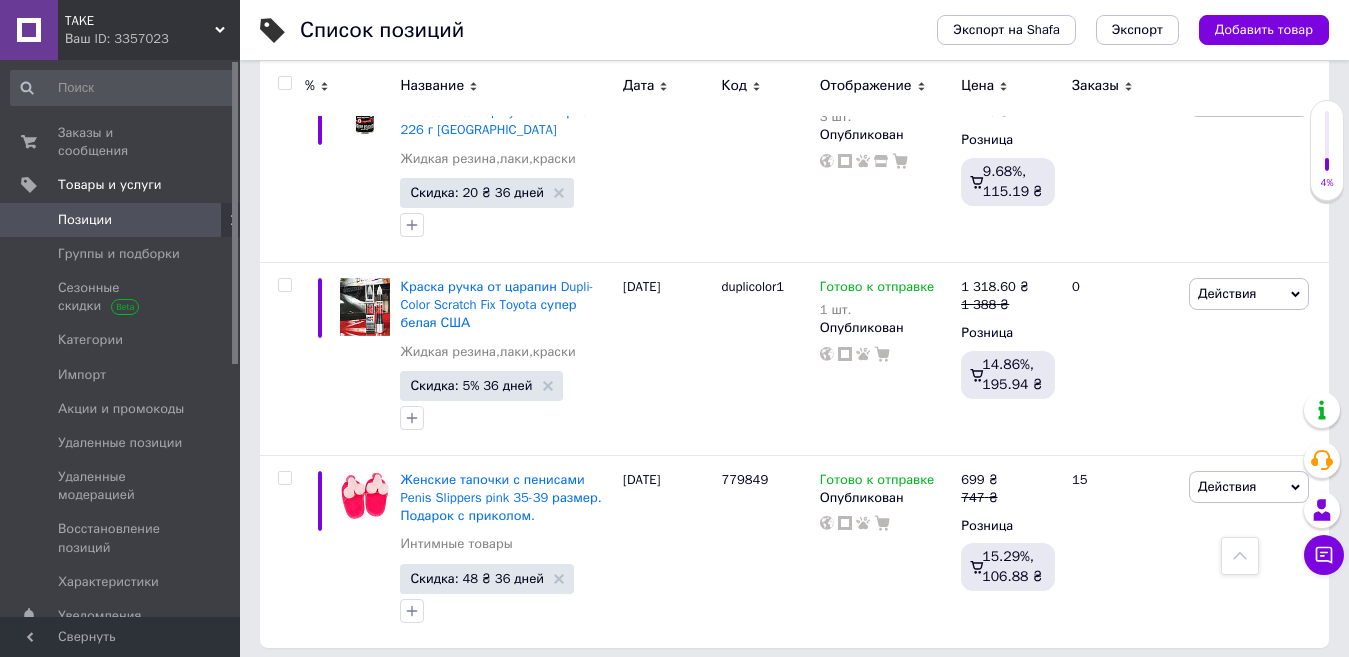 click on "Следующая" at bounding box center [412, 689] 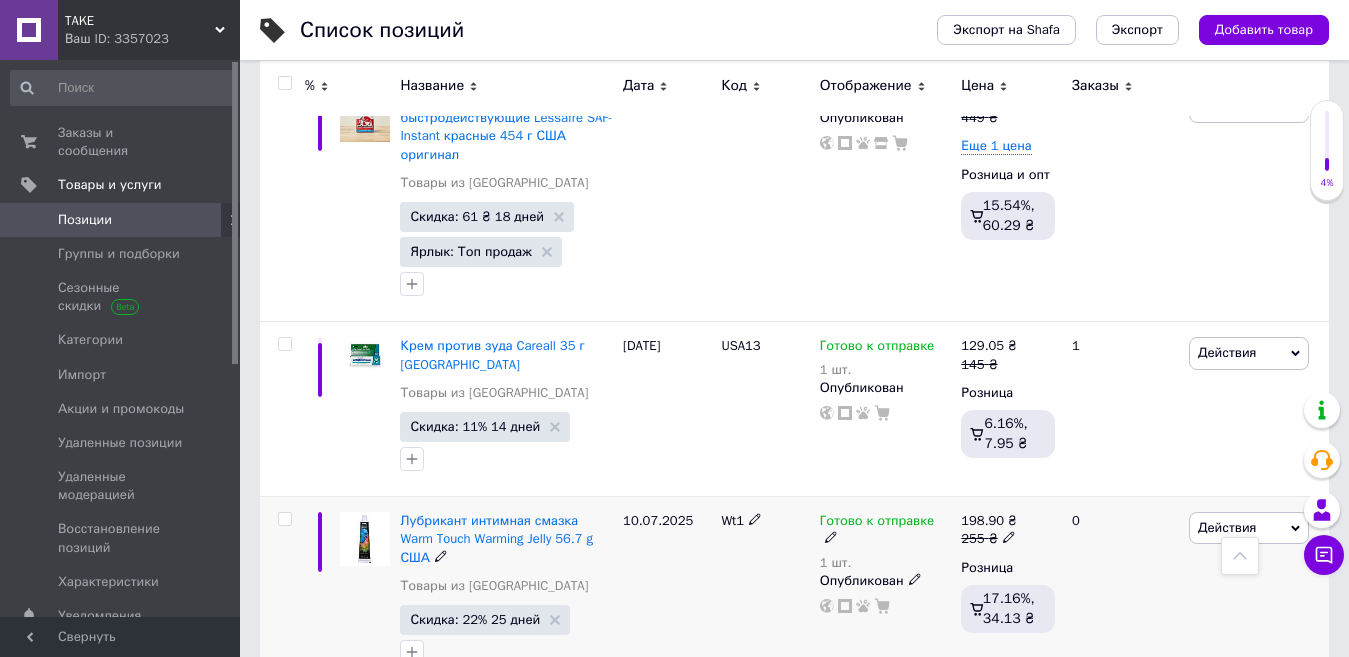 scroll, scrollTop: 2041, scrollLeft: 0, axis: vertical 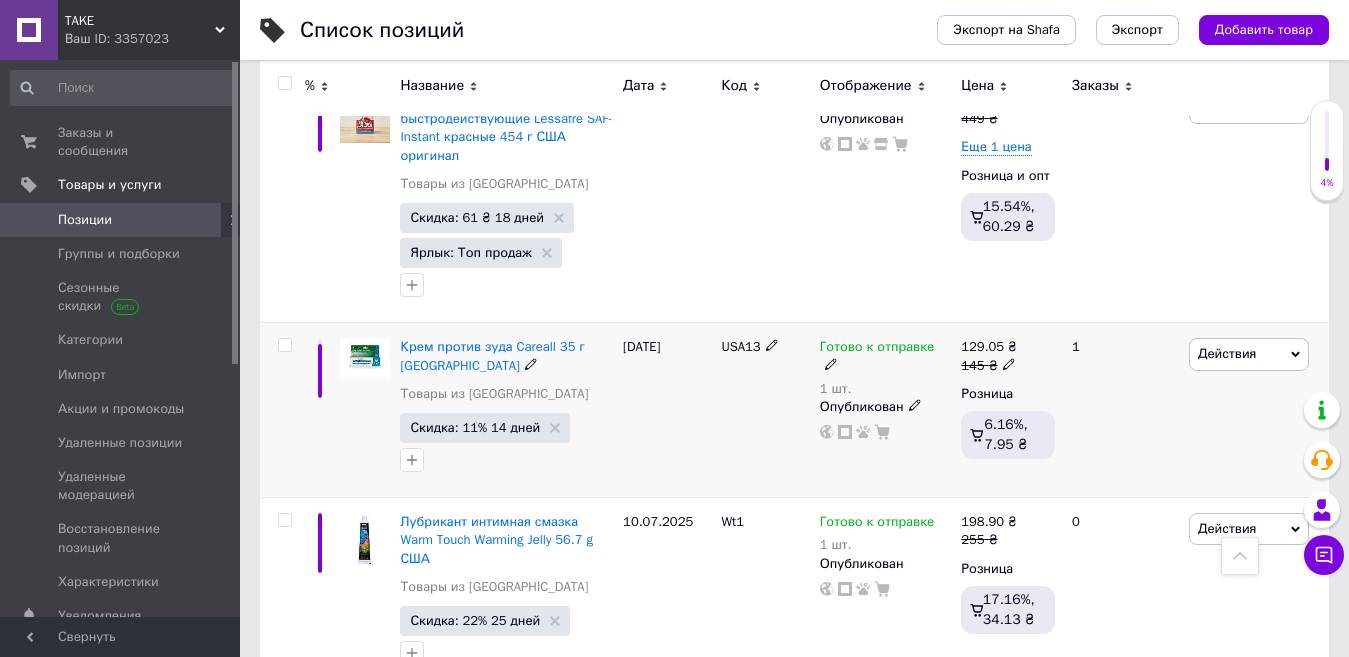 click at bounding box center [284, 345] 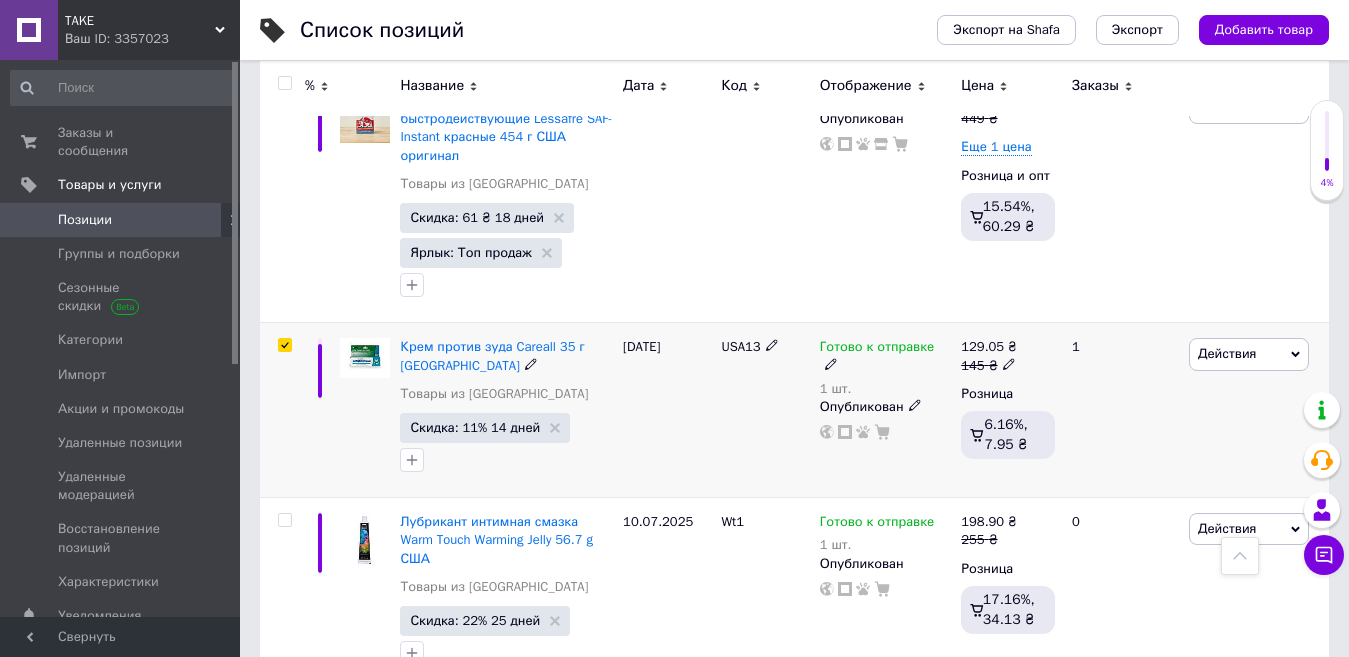 checkbox on "true" 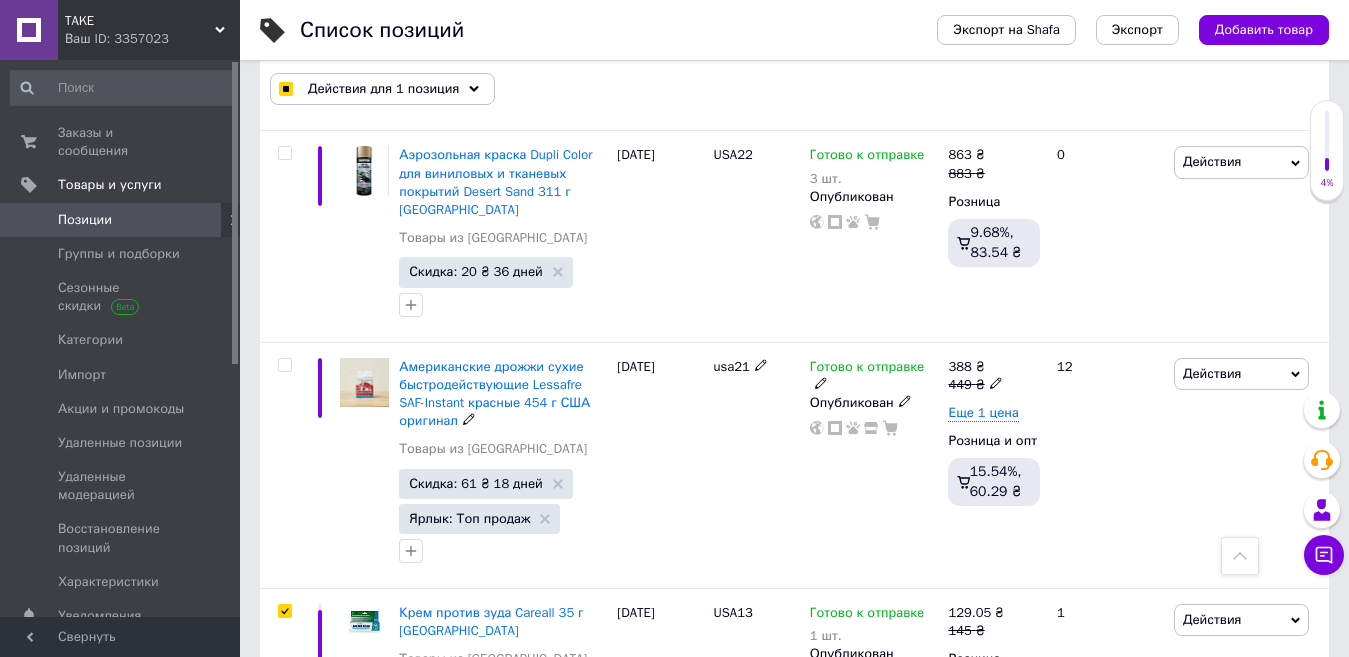 scroll, scrollTop: 1740, scrollLeft: 0, axis: vertical 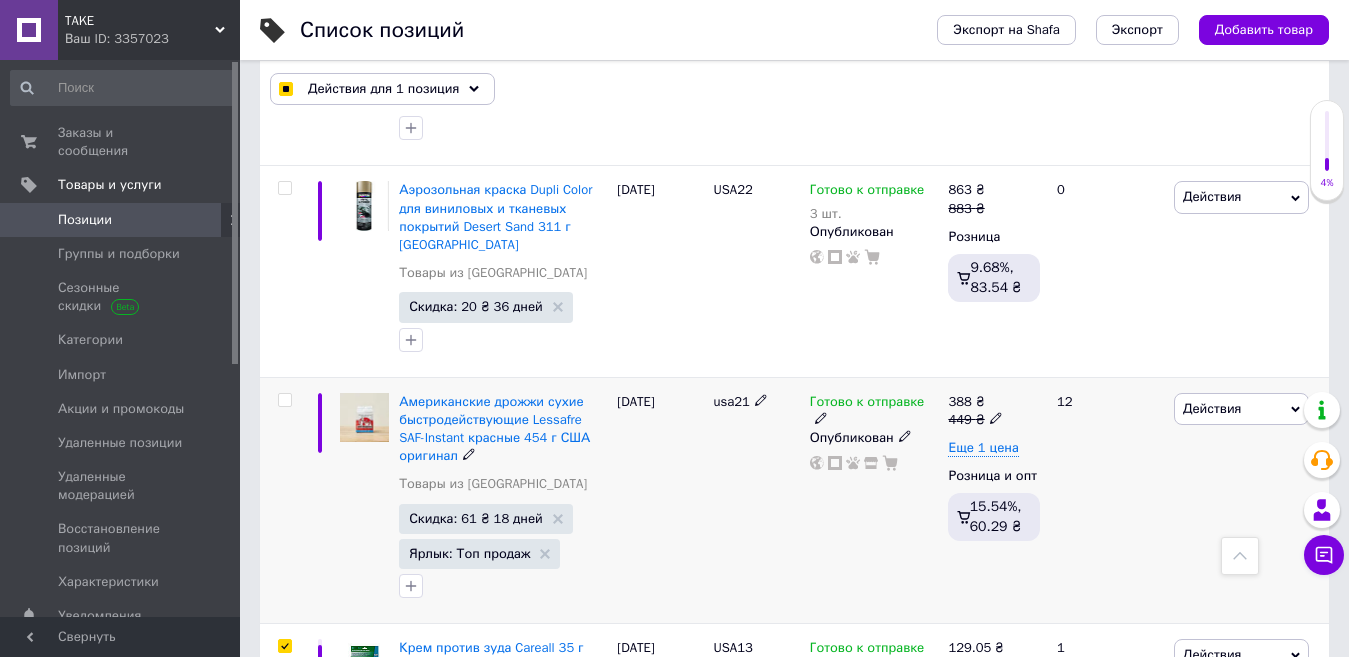 click at bounding box center (284, 400) 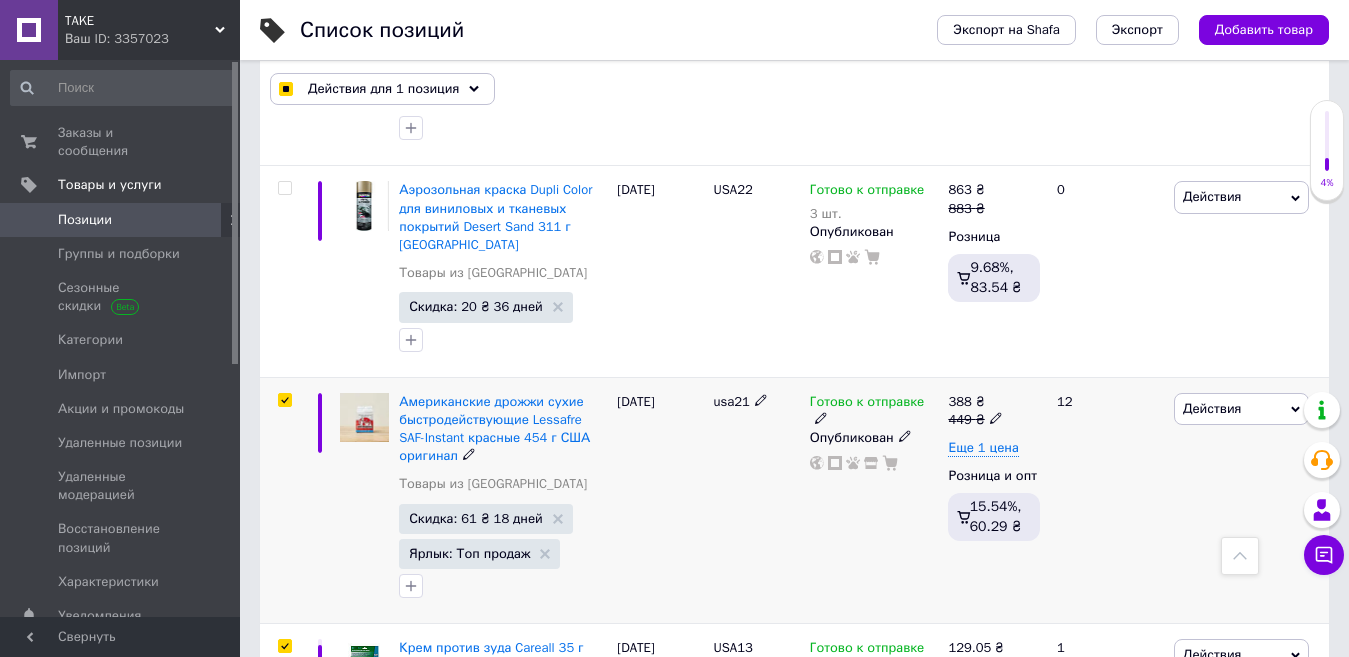 checkbox on "true" 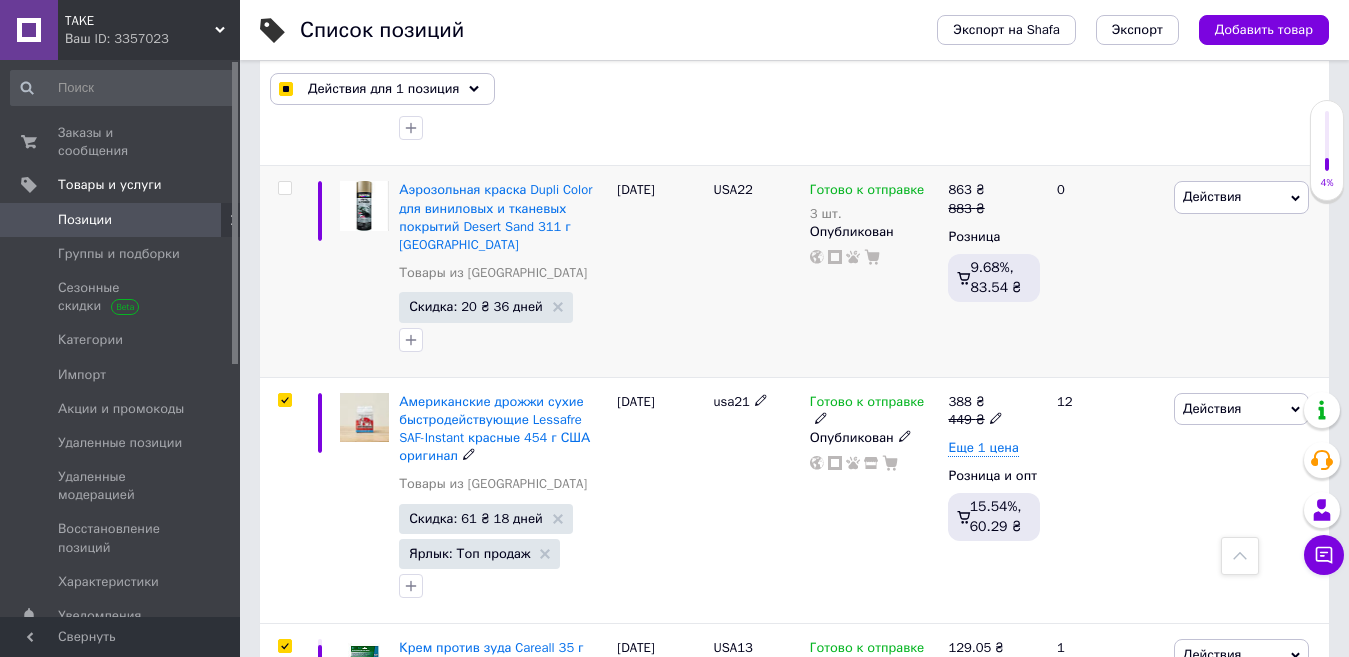 checkbox on "true" 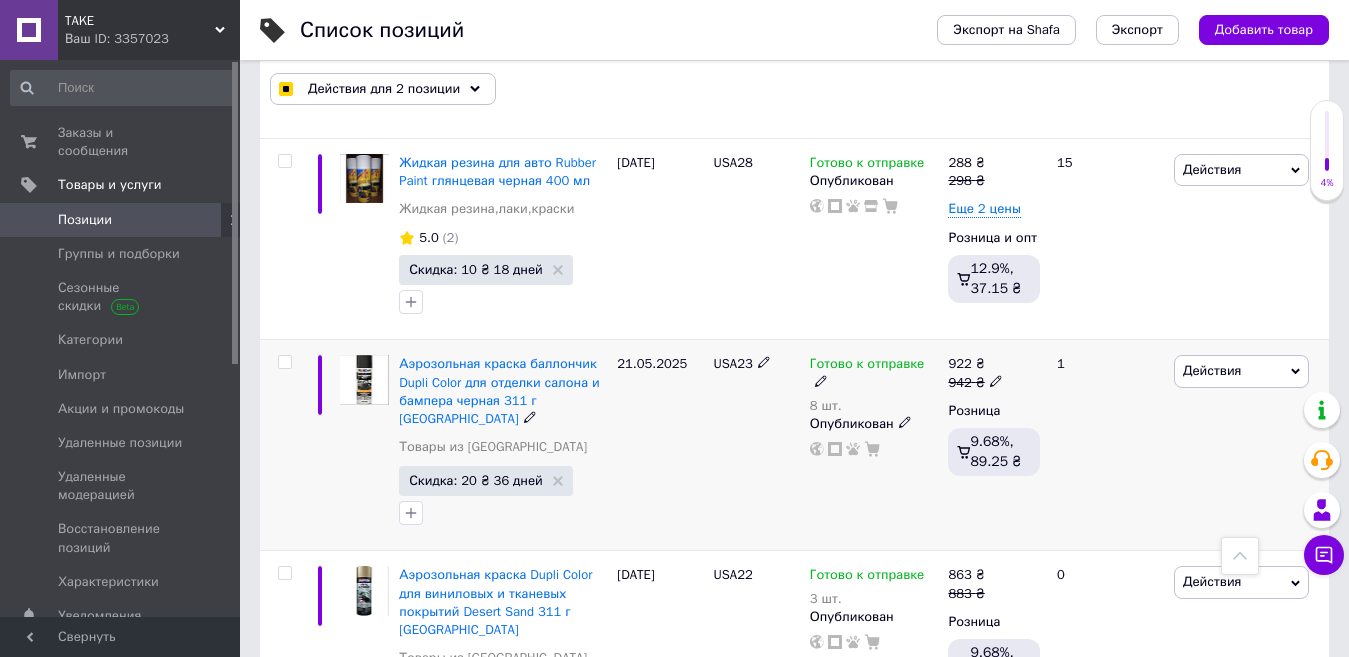 scroll, scrollTop: 1240, scrollLeft: 0, axis: vertical 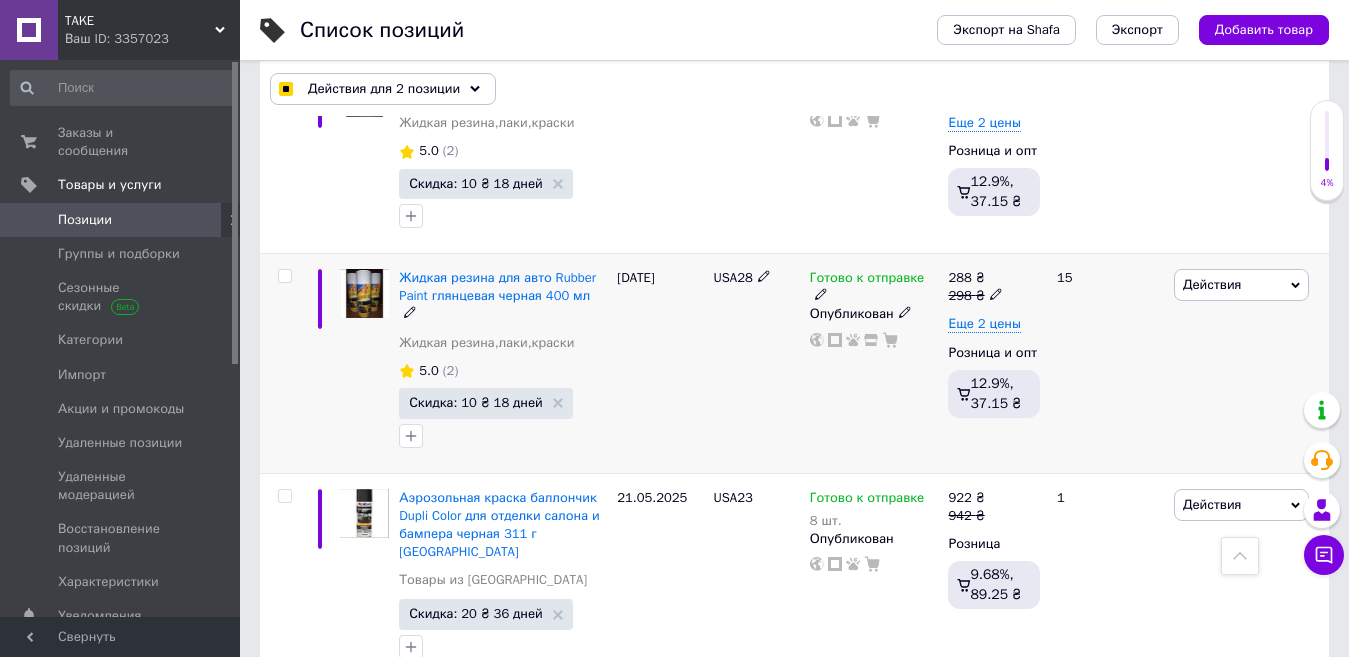 click at bounding box center (284, 276) 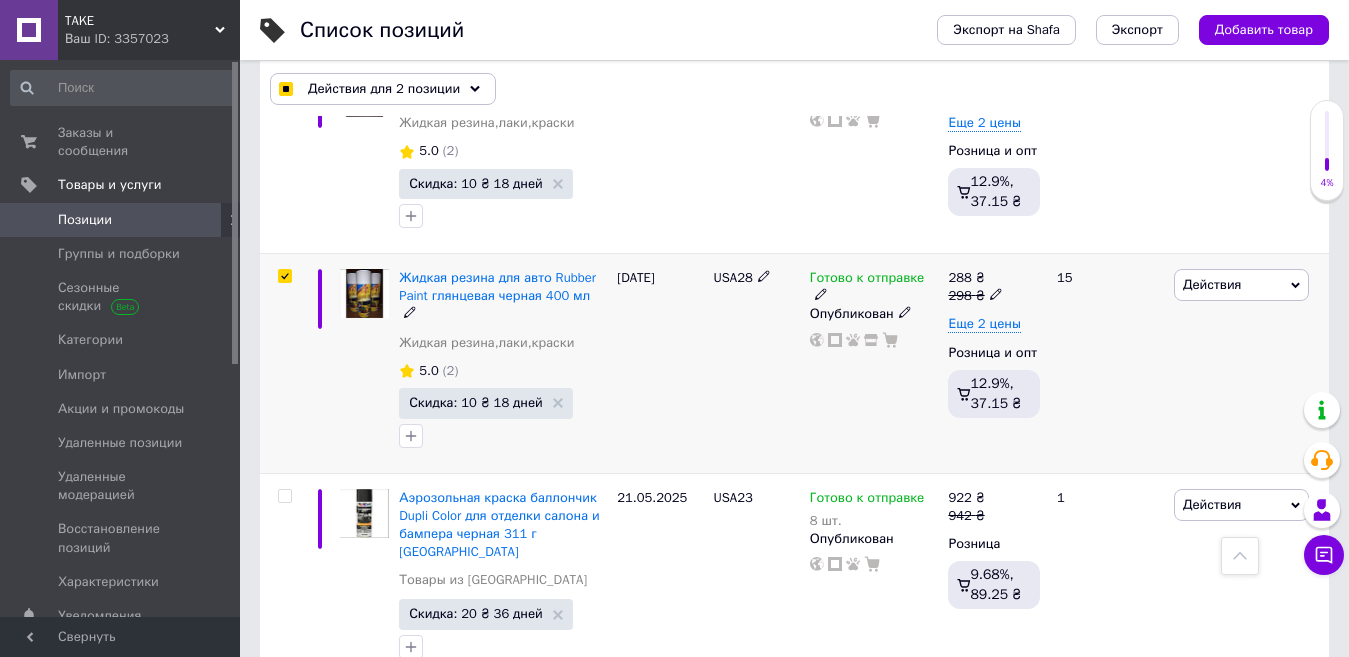 checkbox on "true" 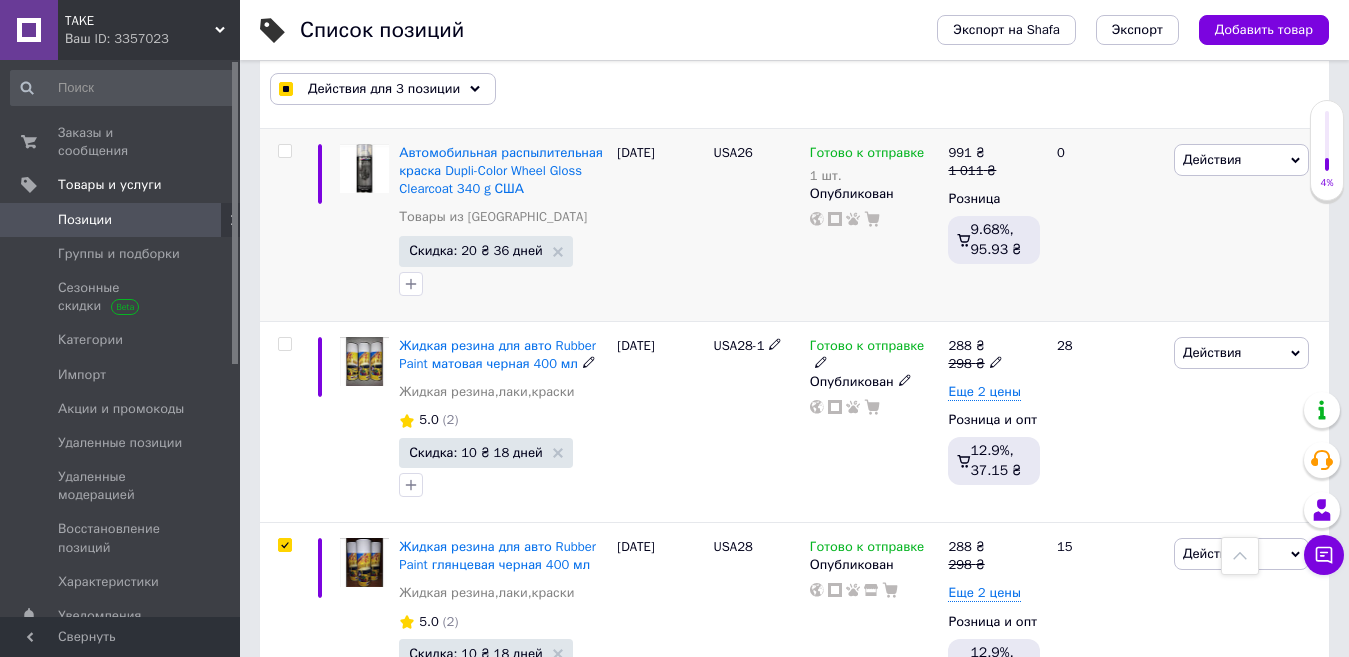 scroll, scrollTop: 840, scrollLeft: 0, axis: vertical 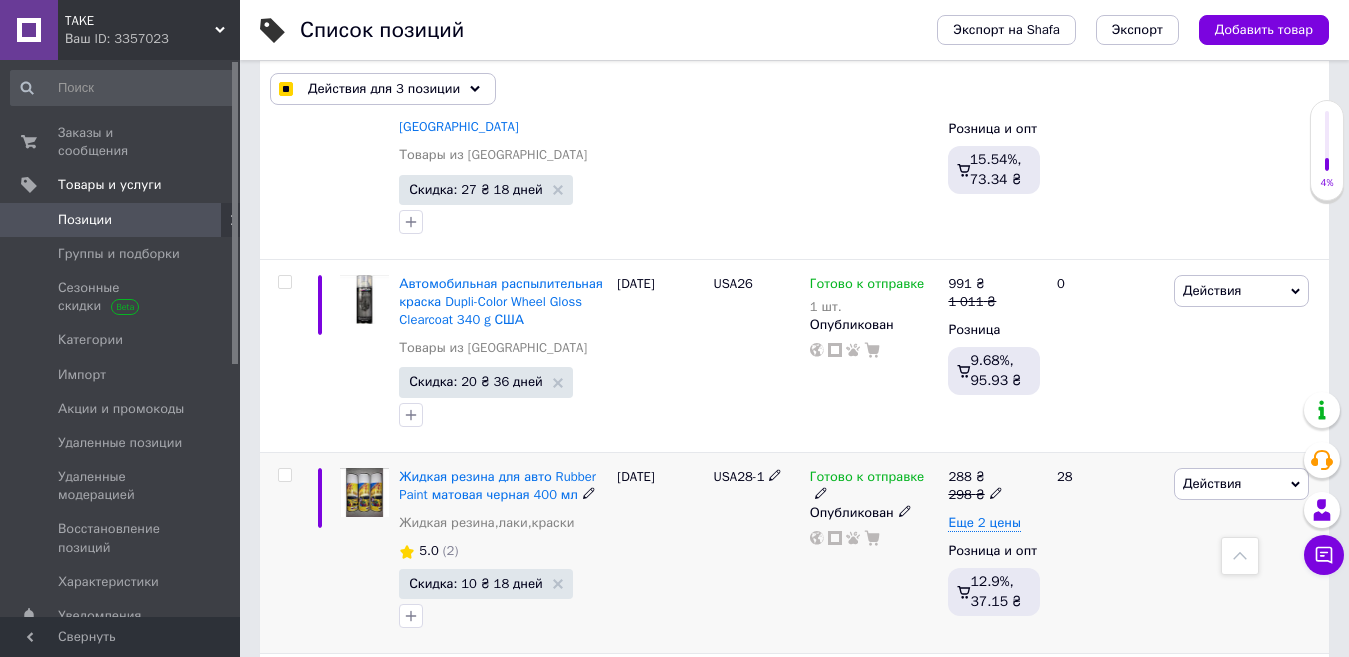 click at bounding box center [284, 475] 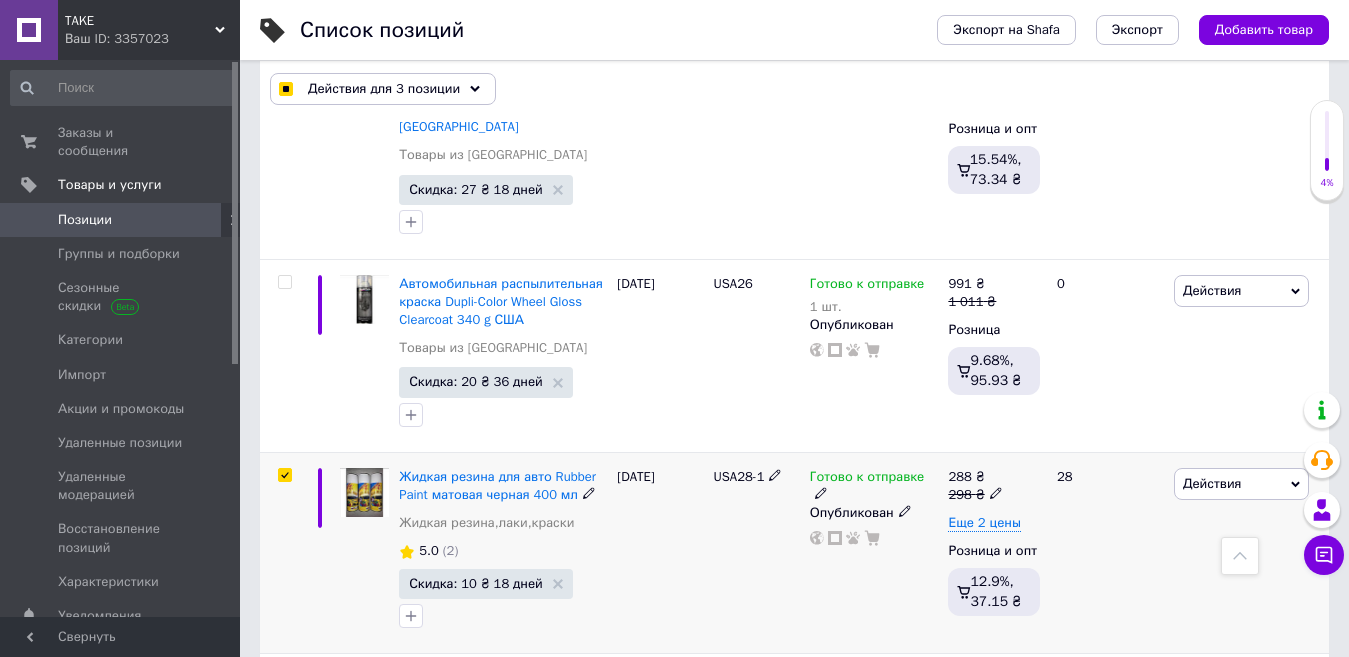 checkbox on "true" 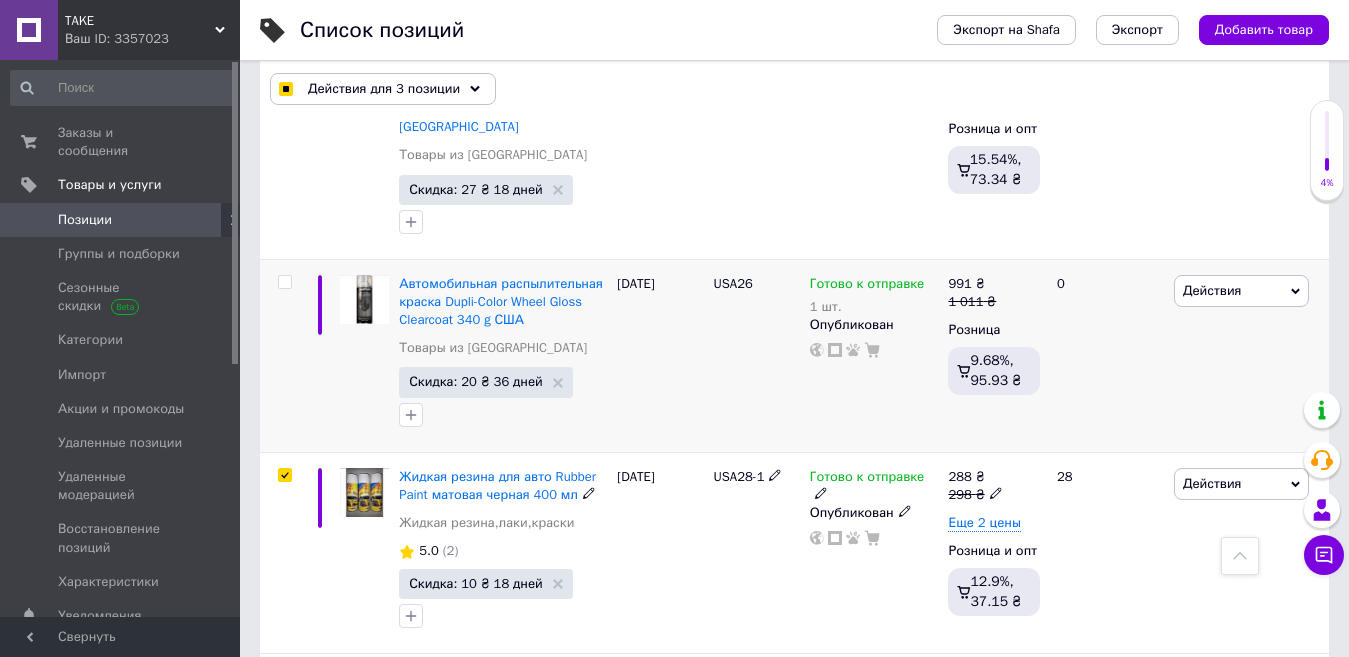 checkbox on "true" 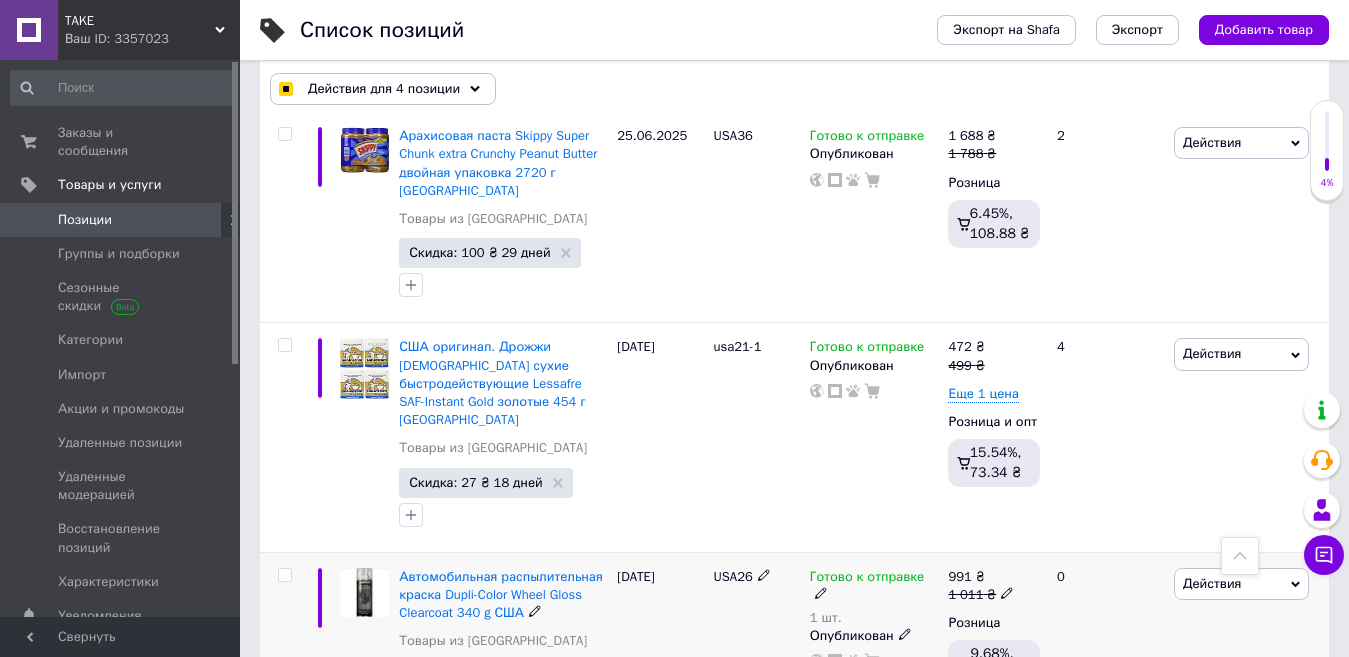 scroll, scrollTop: 540, scrollLeft: 0, axis: vertical 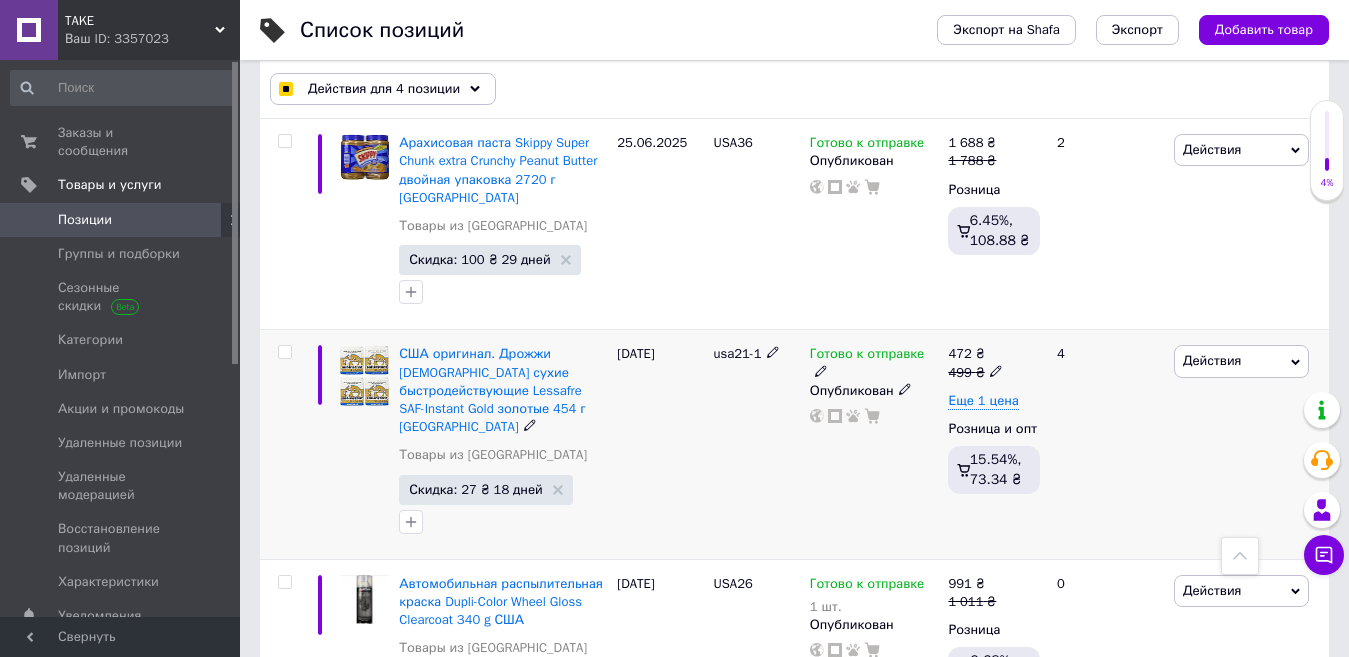 click at bounding box center [284, 352] 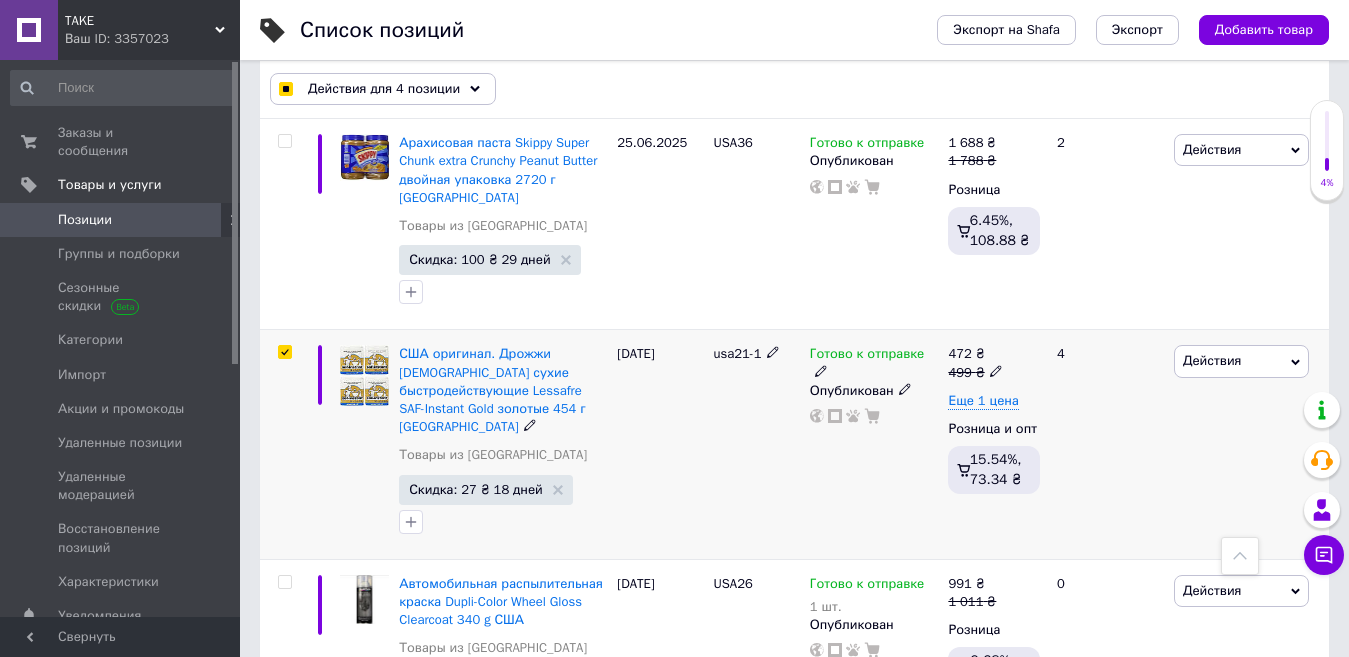 checkbox on "true" 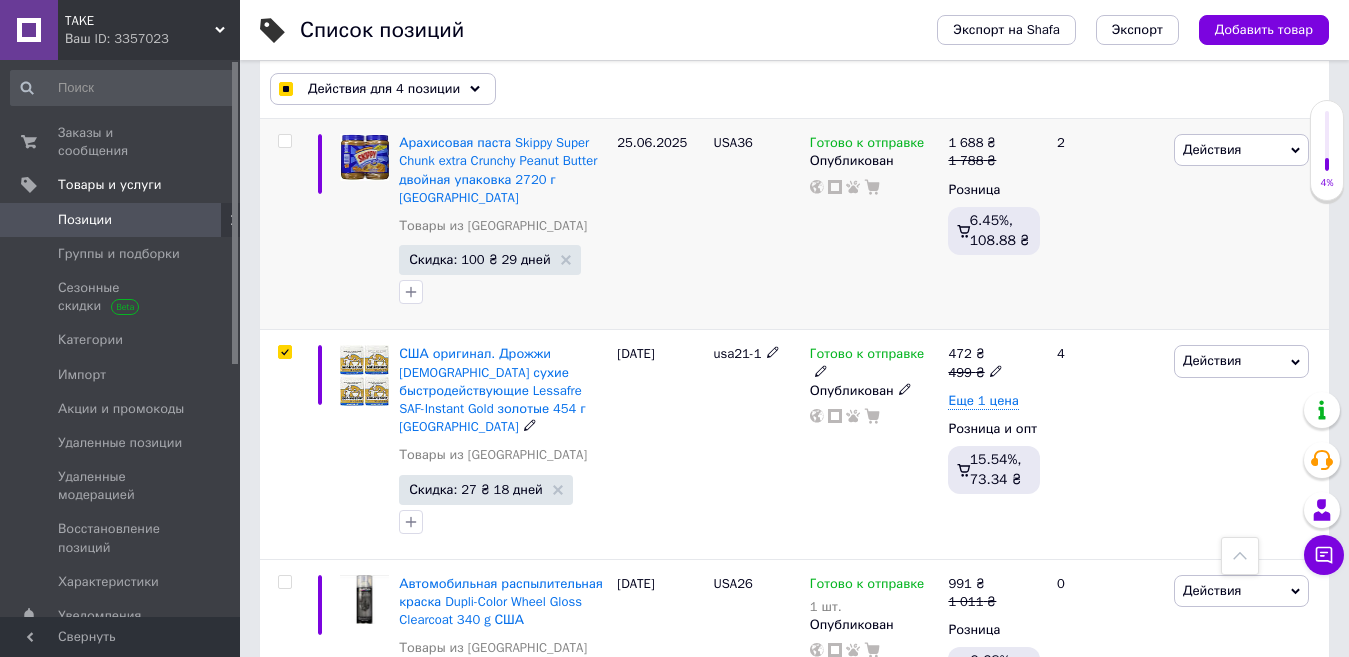 checkbox on "true" 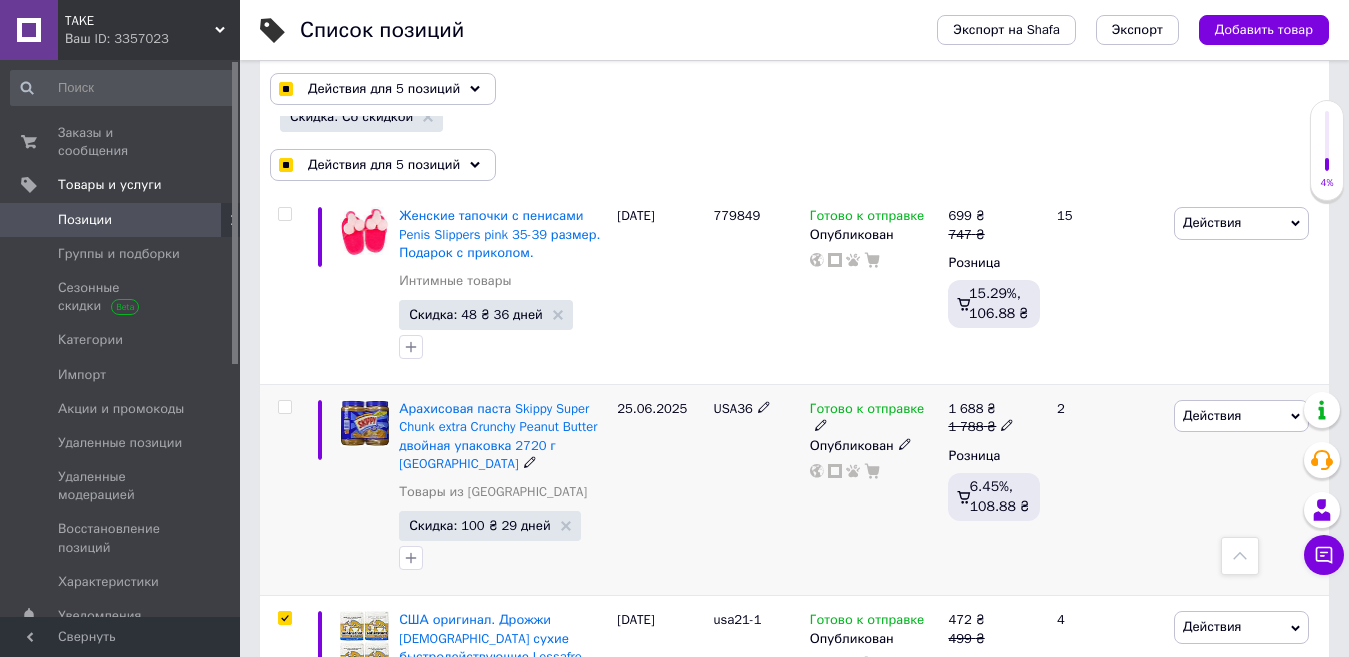 scroll, scrollTop: 240, scrollLeft: 0, axis: vertical 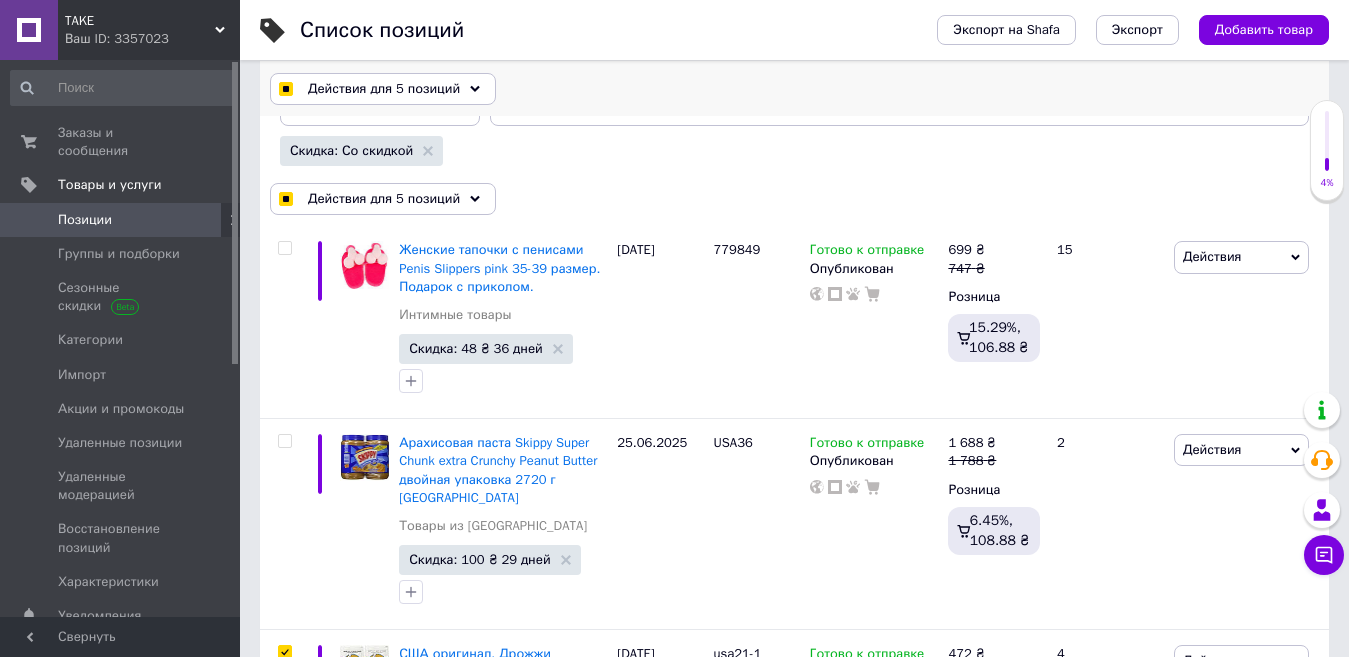 click on "Действия для 5 позиций" at bounding box center [384, 89] 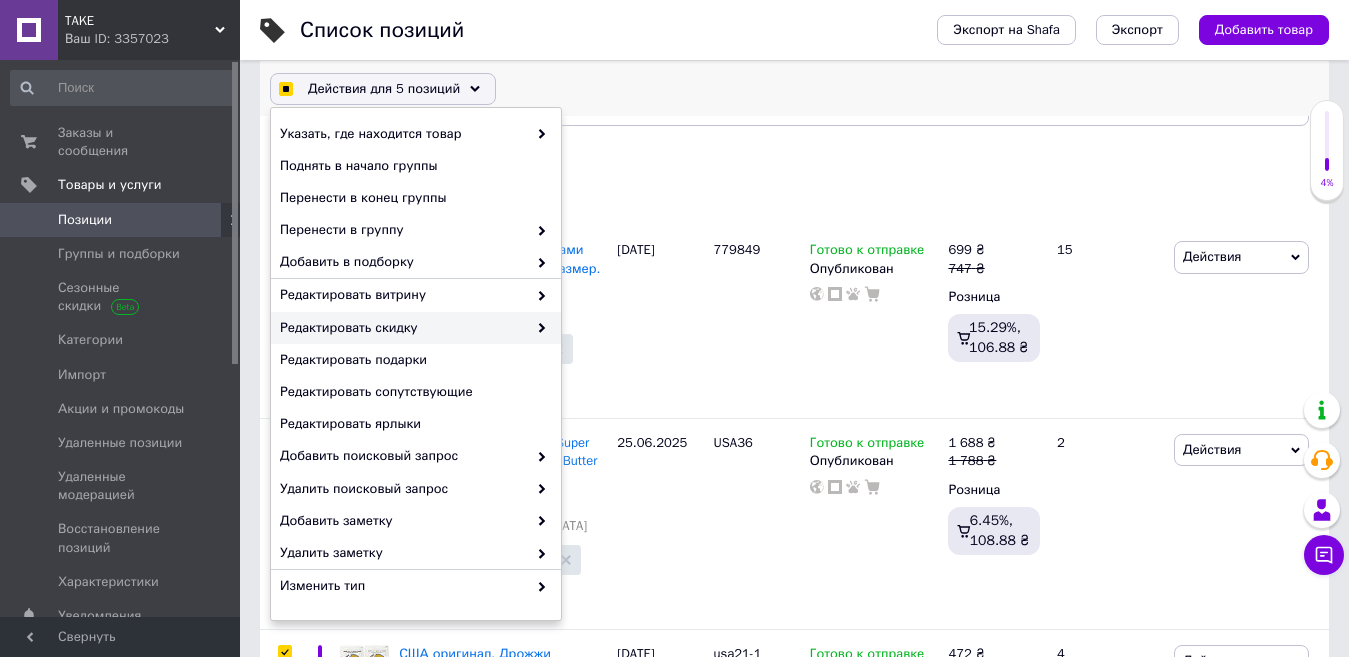 checkbox on "true" 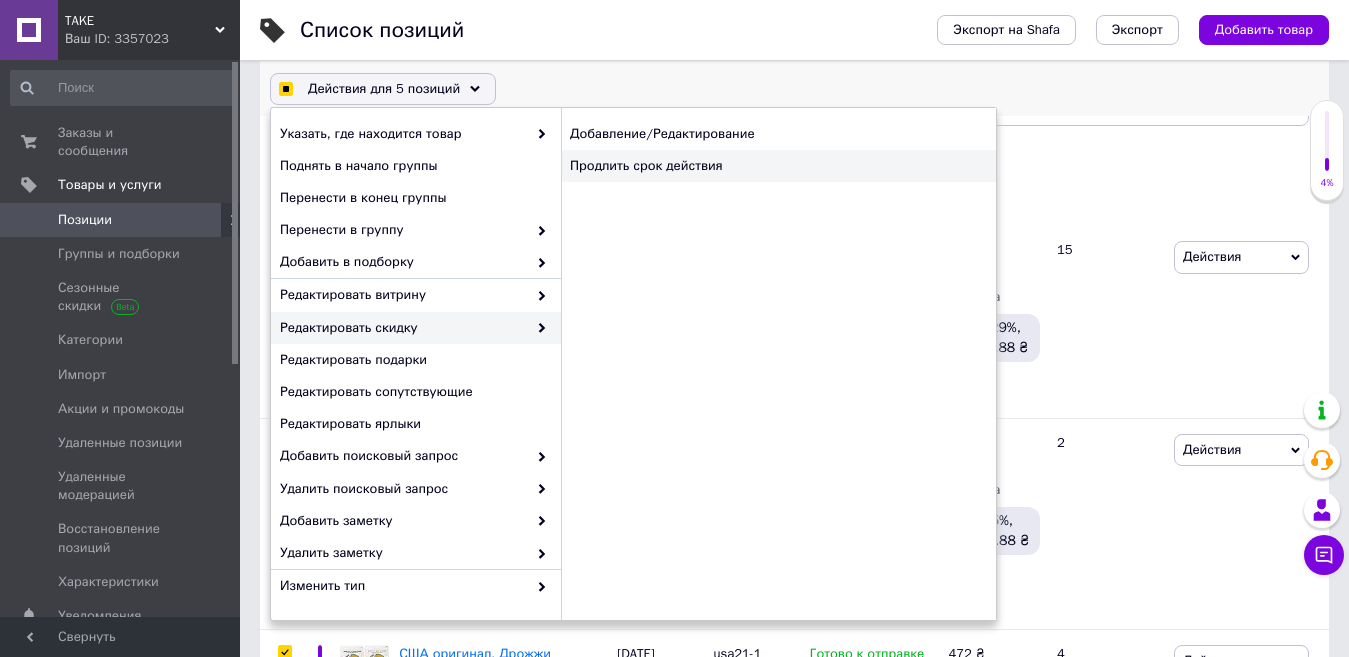 click on "Продлить срок действия" at bounding box center (778, 166) 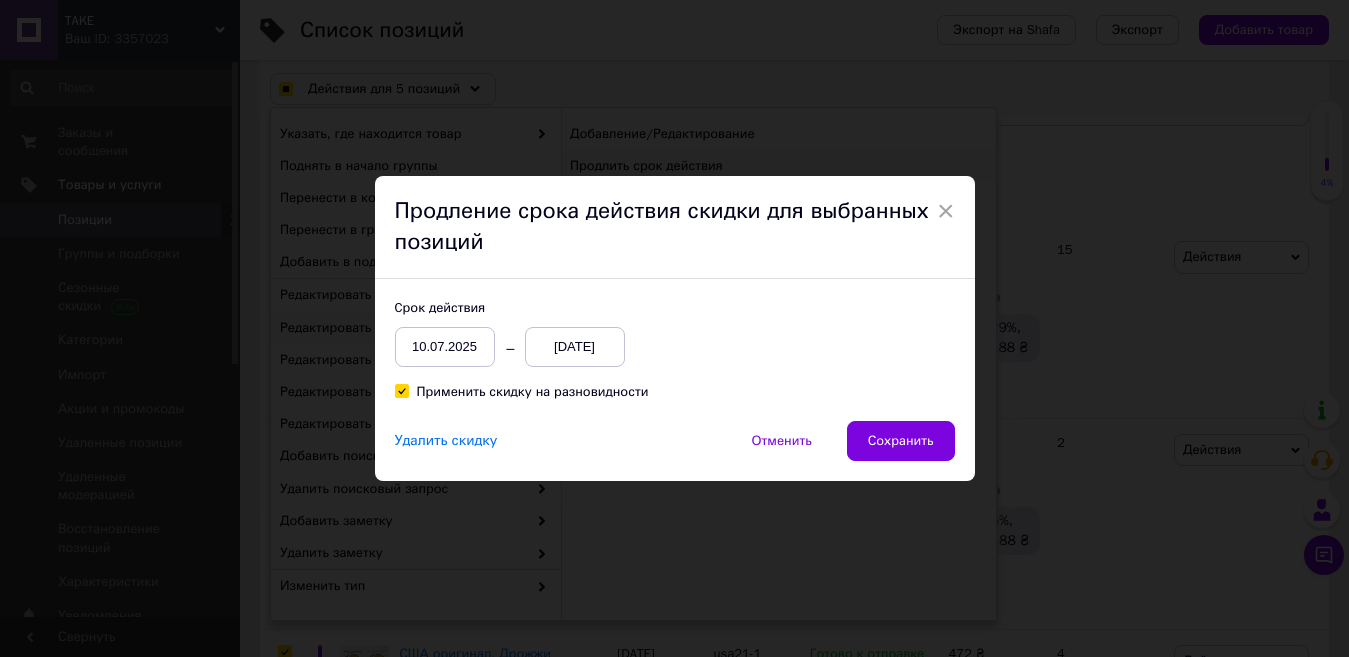 checkbox on "true" 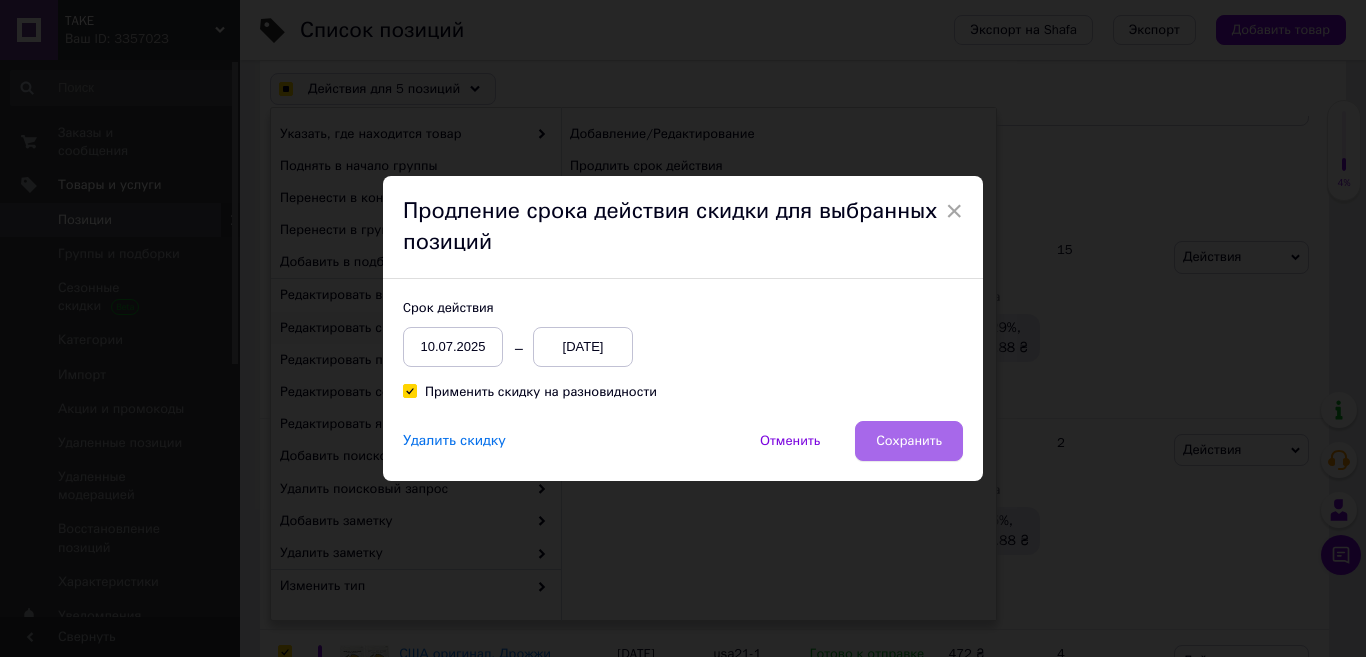 click on "Сохранить" at bounding box center (909, 441) 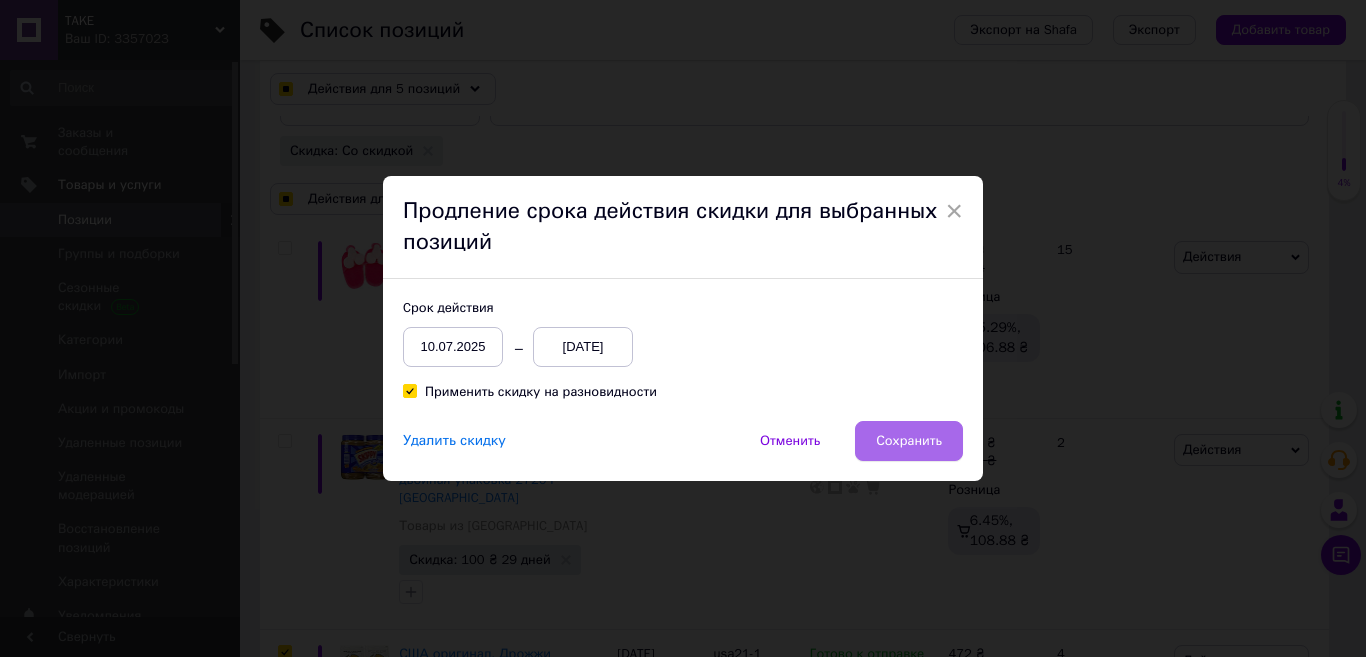 checkbox on "true" 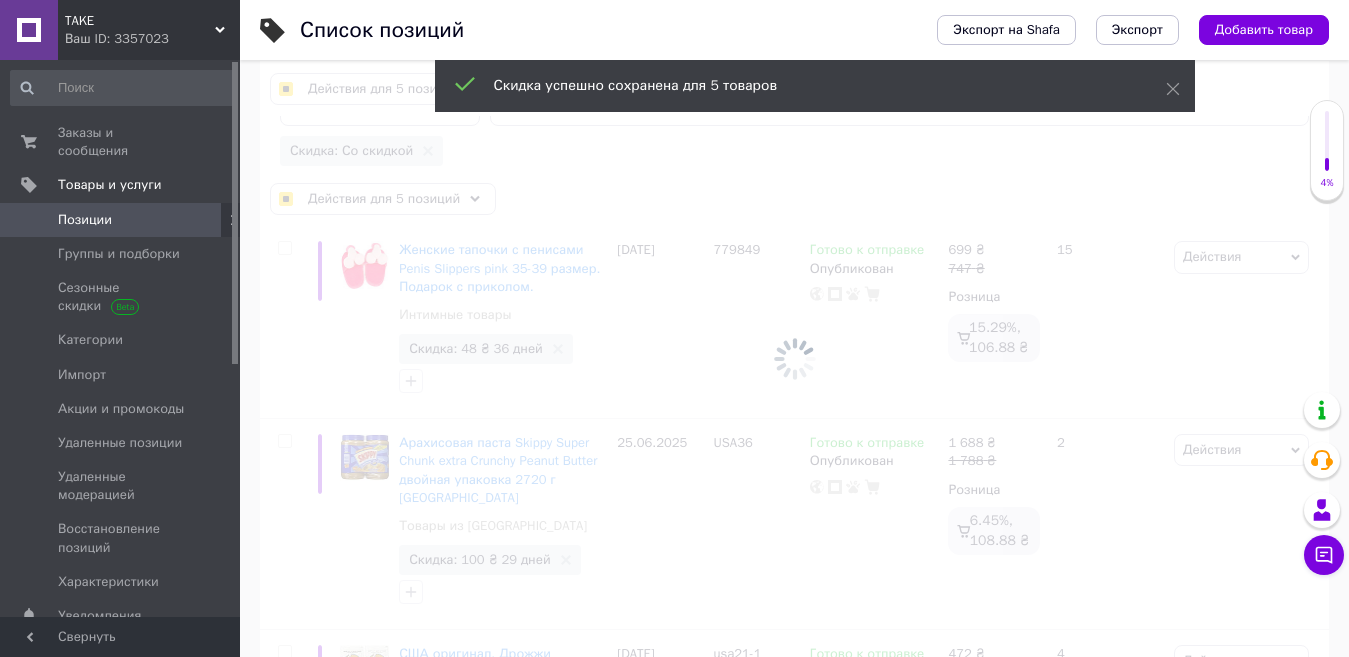 checkbox on "false" 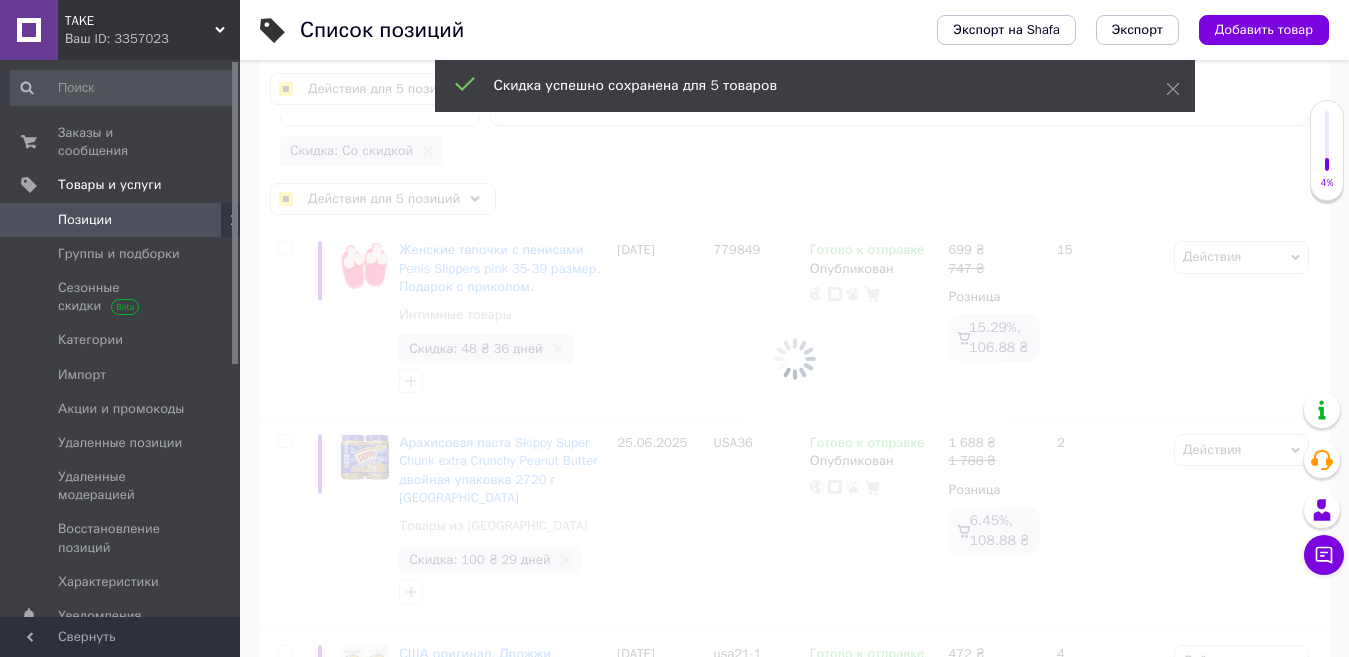 checkbox on "false" 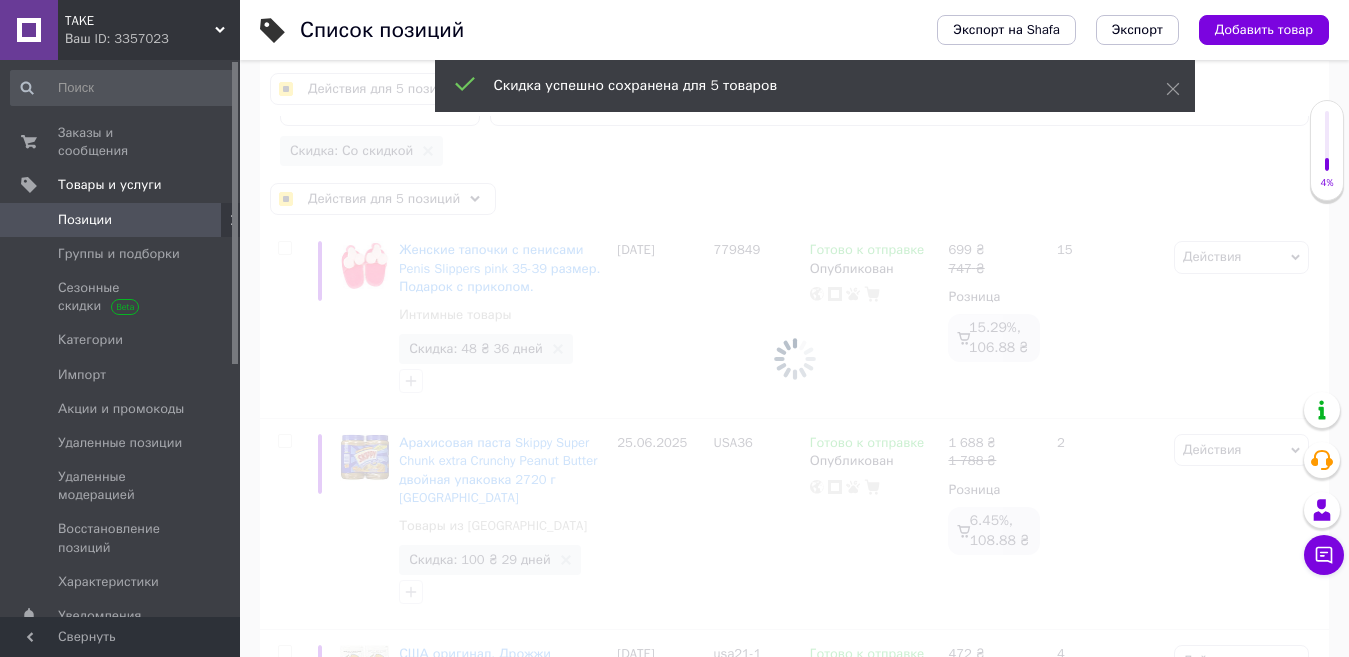 checkbox on "false" 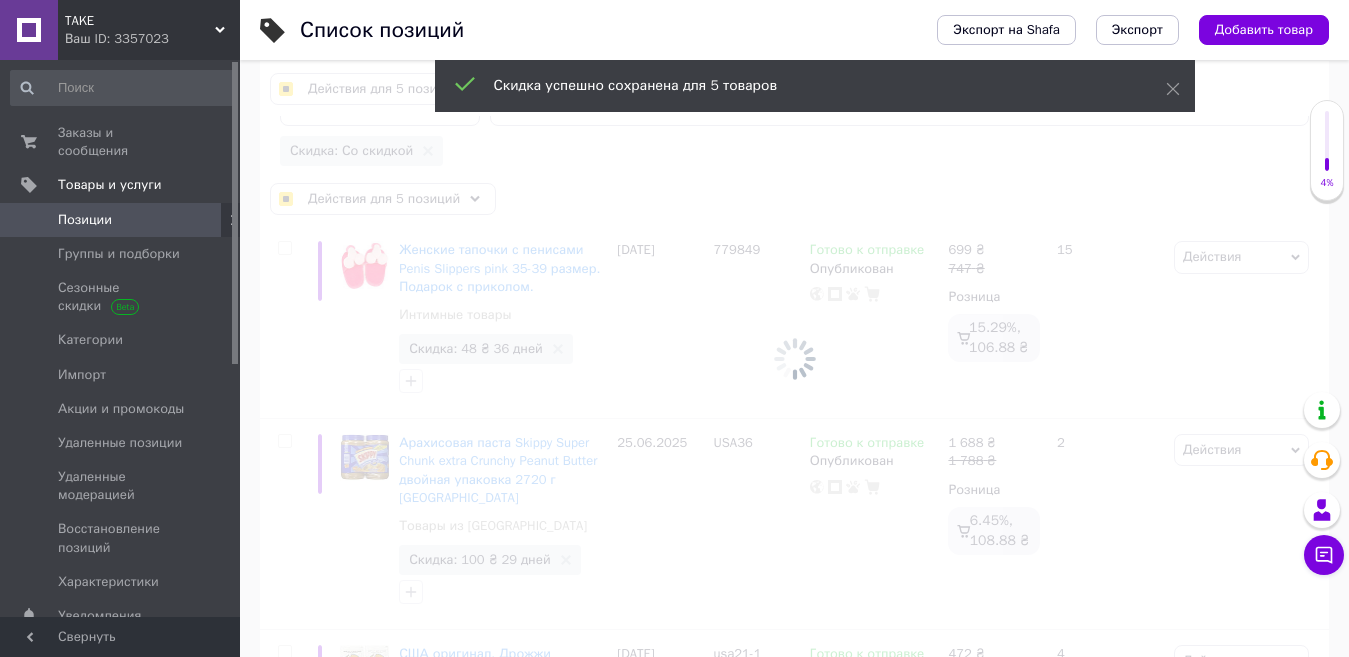 checkbox on "false" 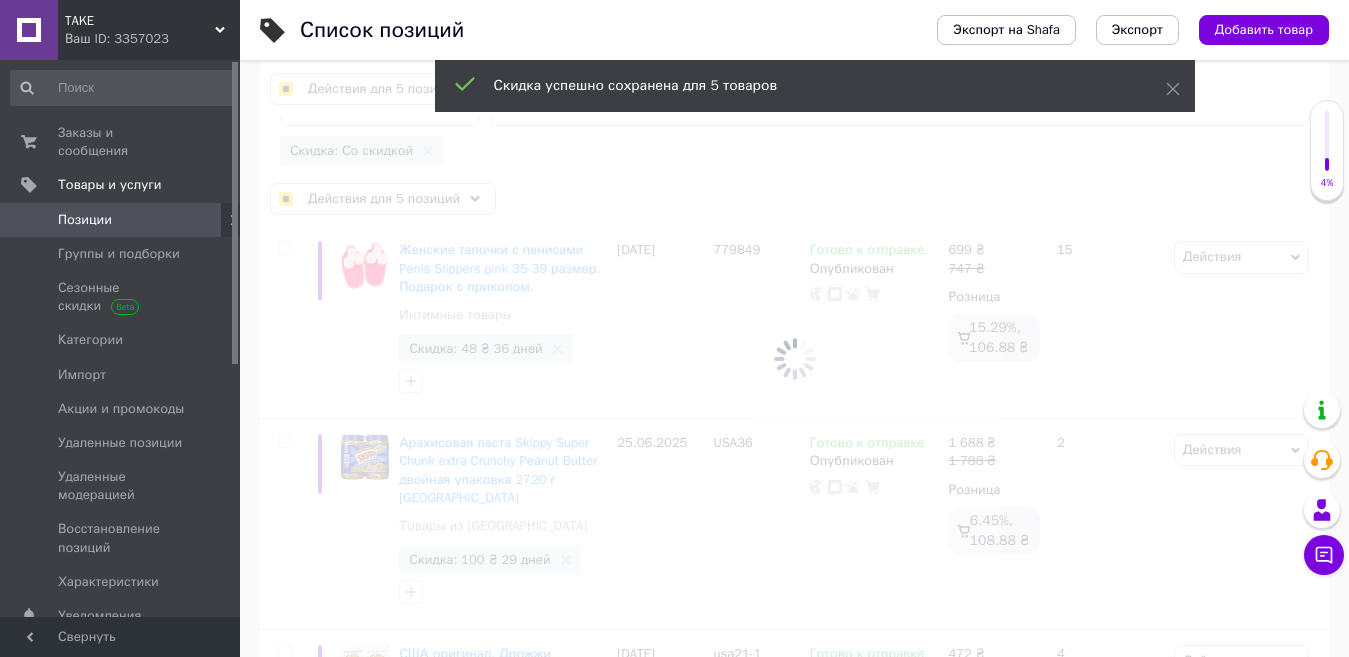 checkbox on "false" 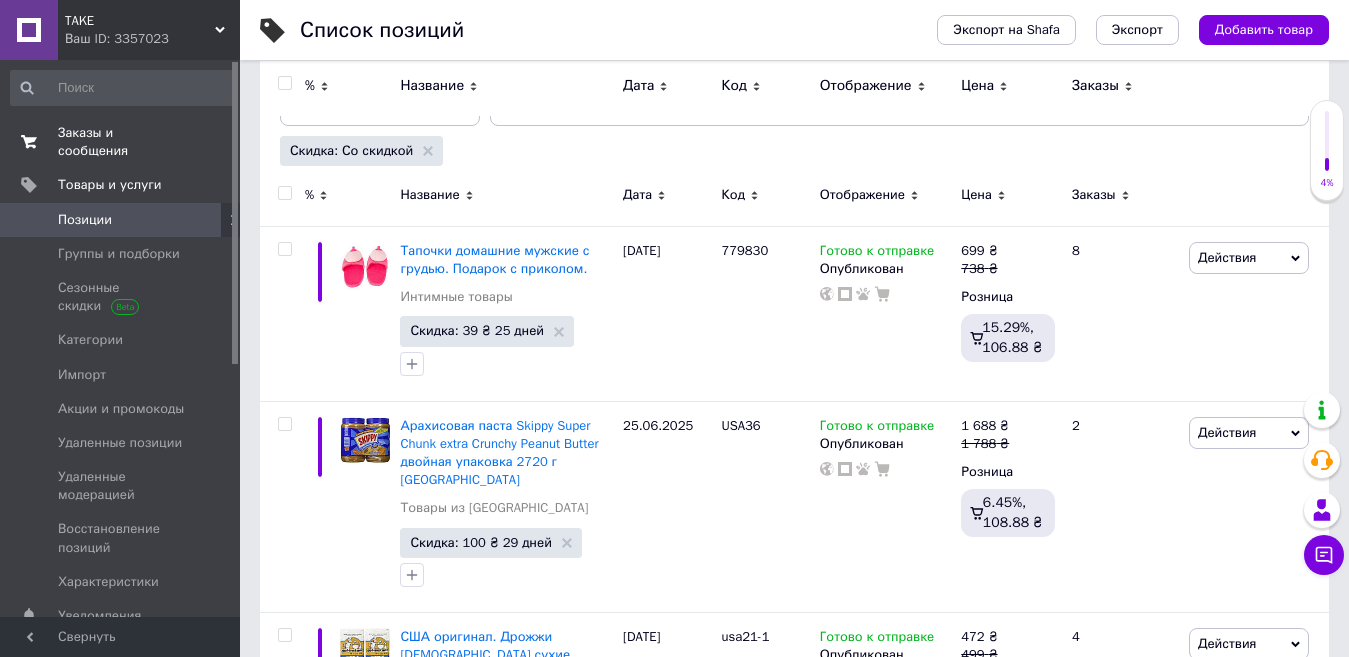 click on "Заказы и сообщения" at bounding box center [121, 142] 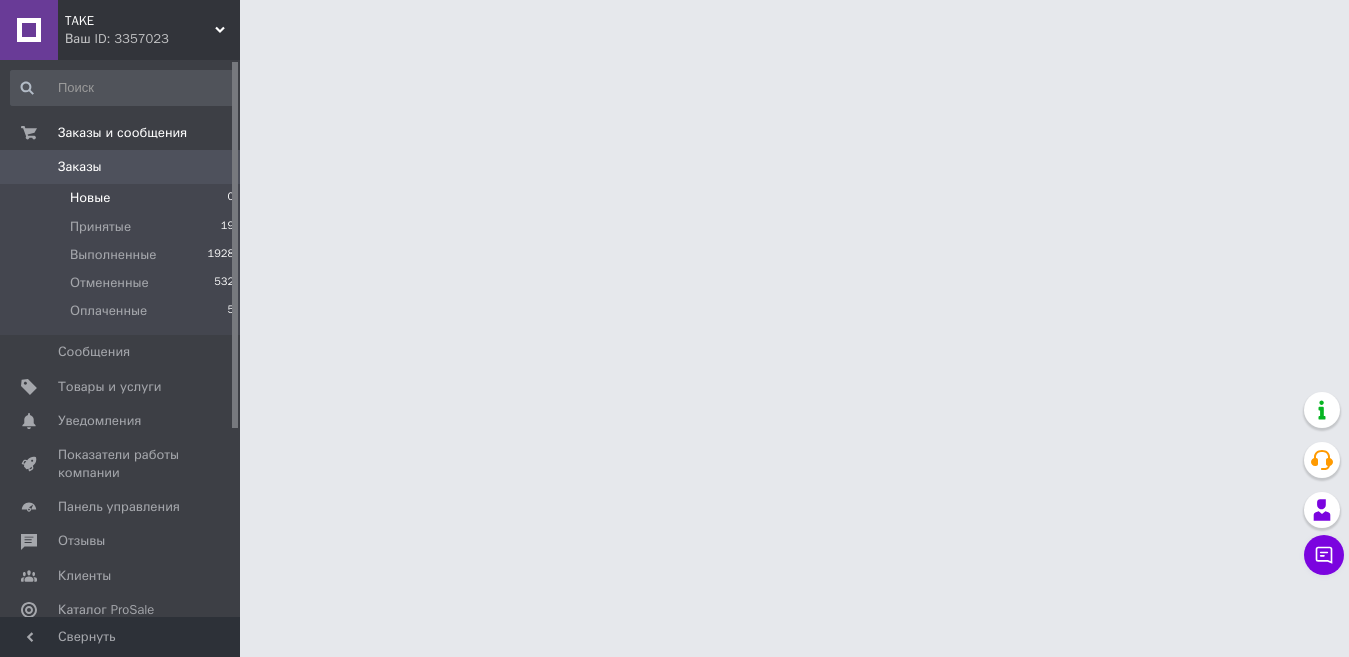 scroll, scrollTop: 0, scrollLeft: 0, axis: both 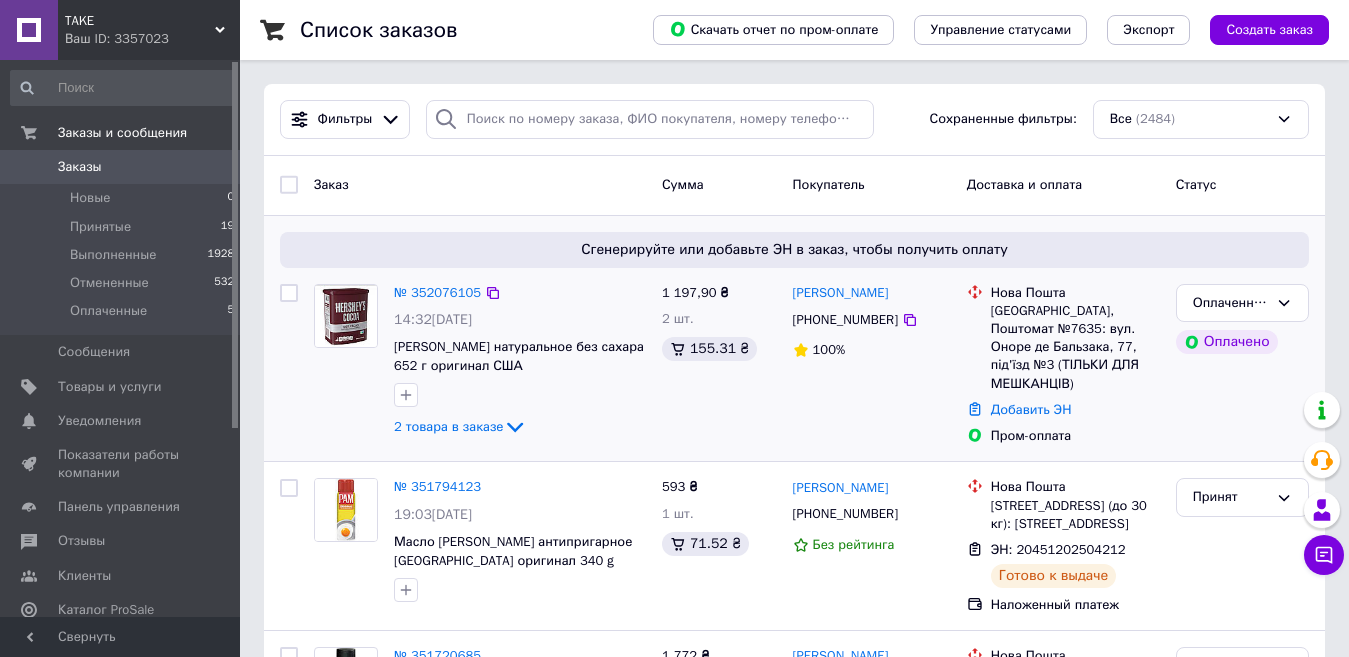 click on "2 товара в заказе" at bounding box center [448, 426] 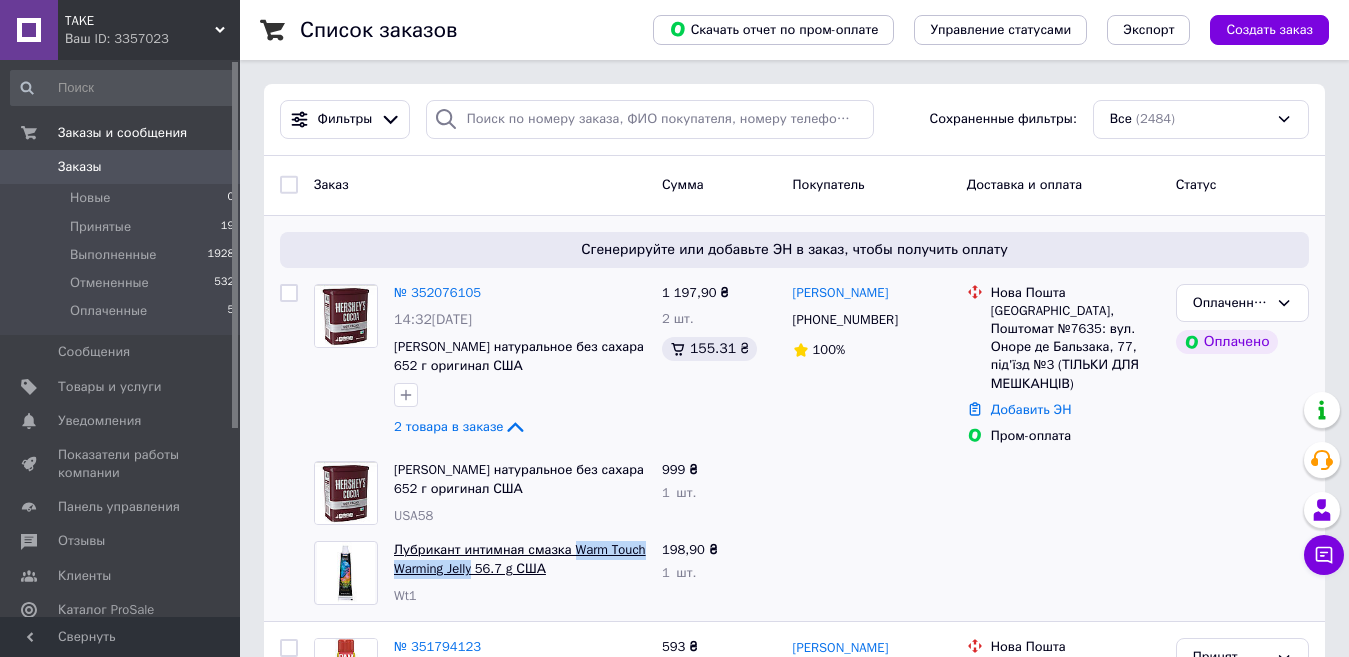 drag, startPoint x: 566, startPoint y: 531, endPoint x: 473, endPoint y: 565, distance: 99.0202 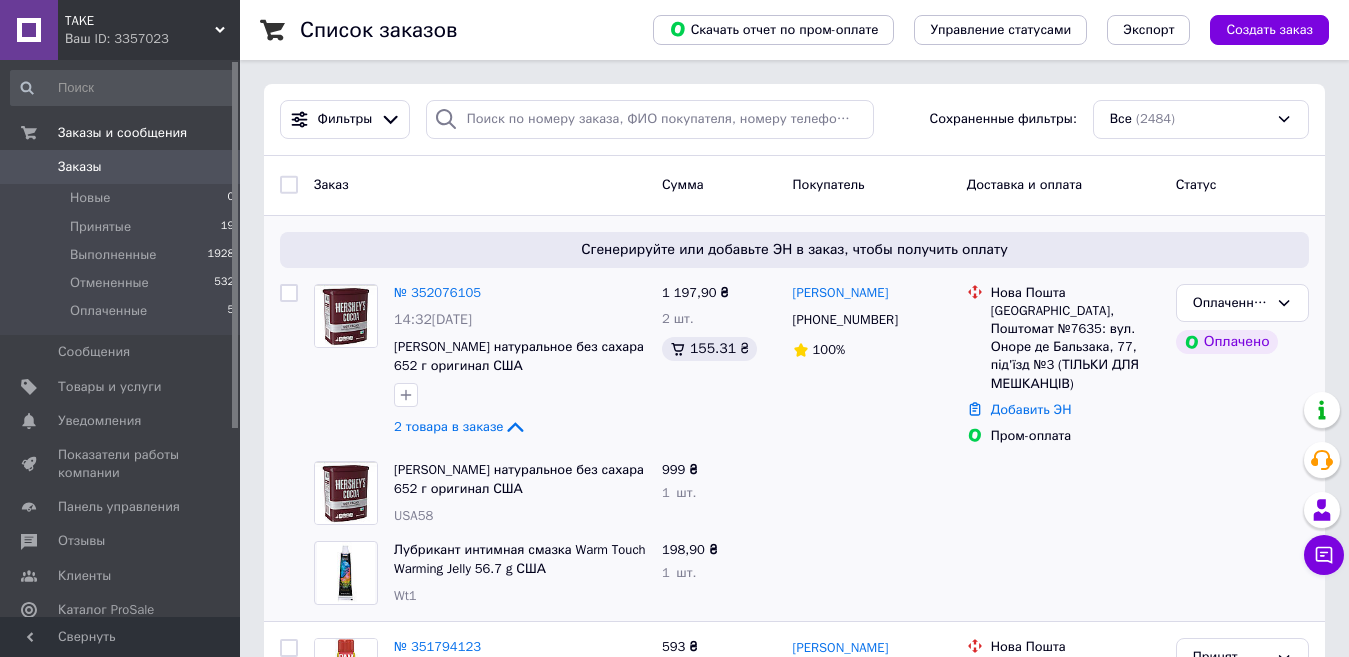 click on "Ваш ID: 3357023" at bounding box center (152, 39) 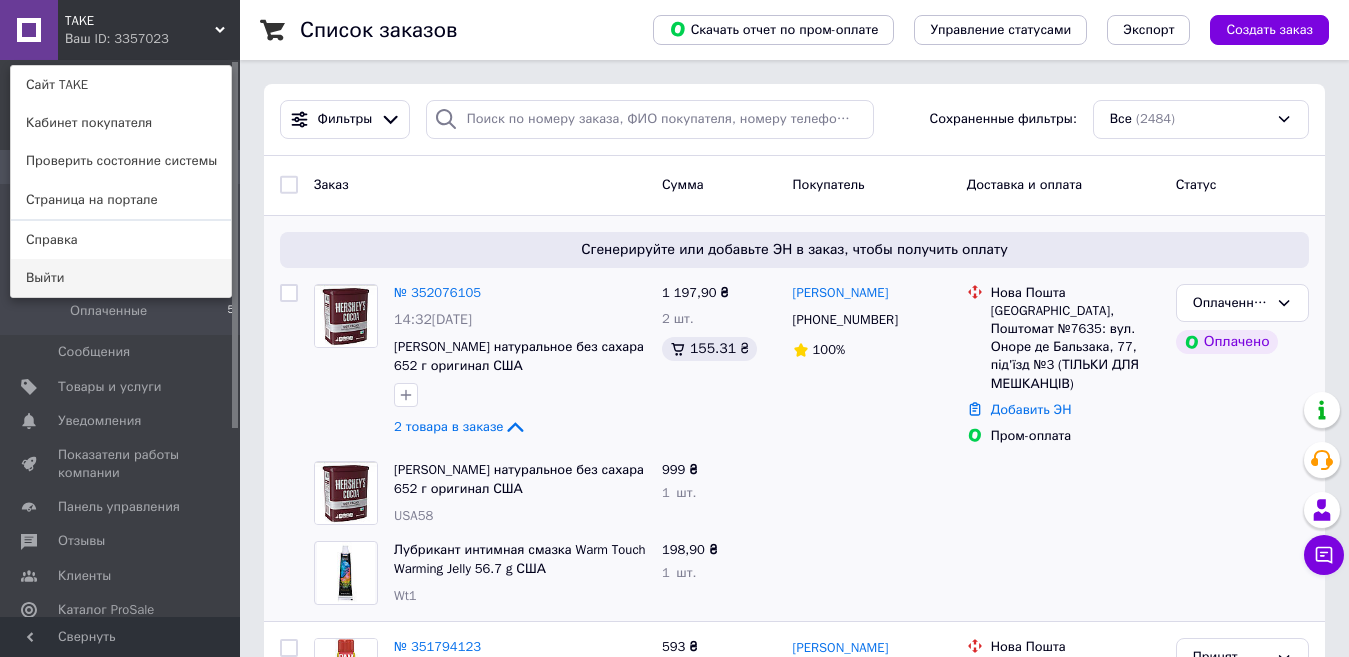 click on "Выйти" at bounding box center [121, 278] 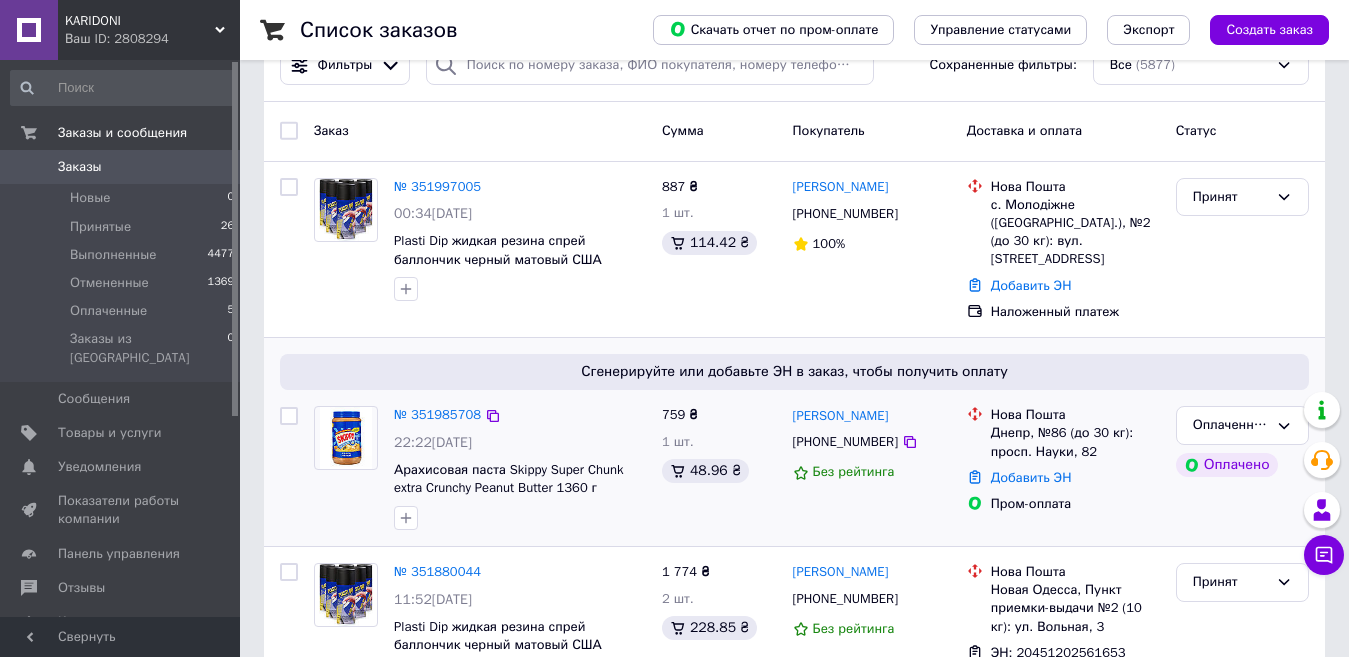 scroll, scrollTop: 200, scrollLeft: 0, axis: vertical 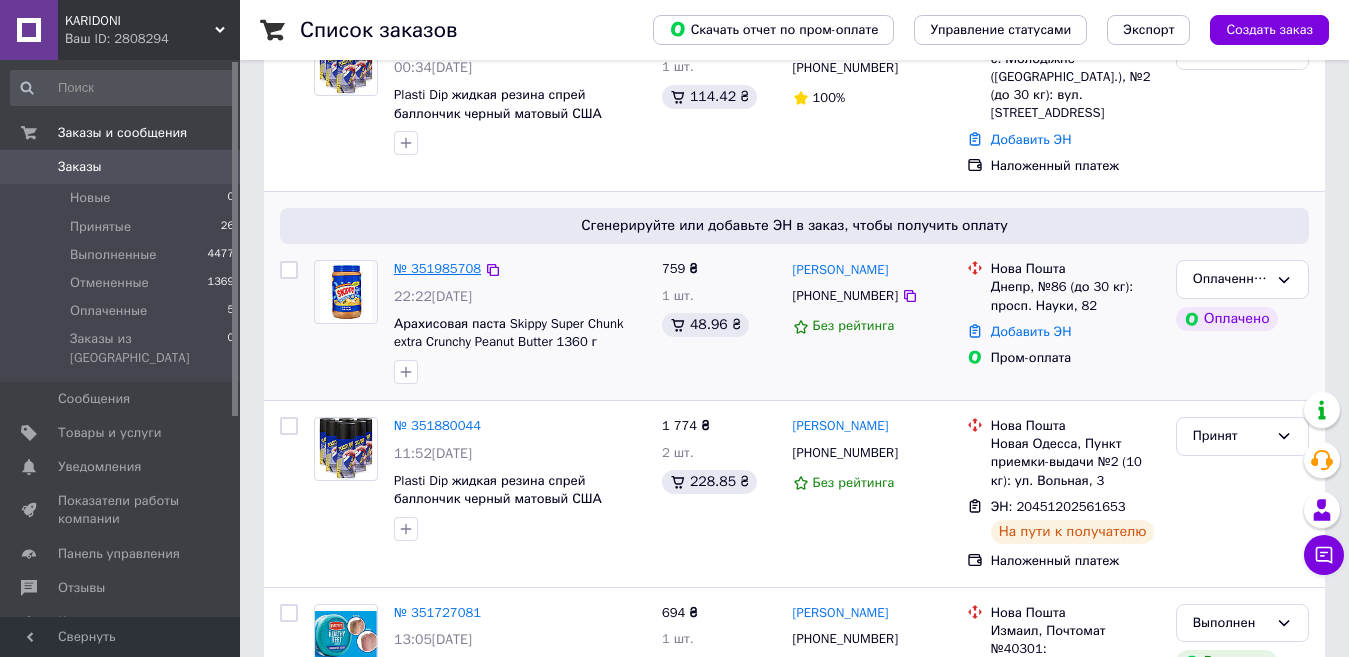 click on "№ 351985708" at bounding box center (437, 268) 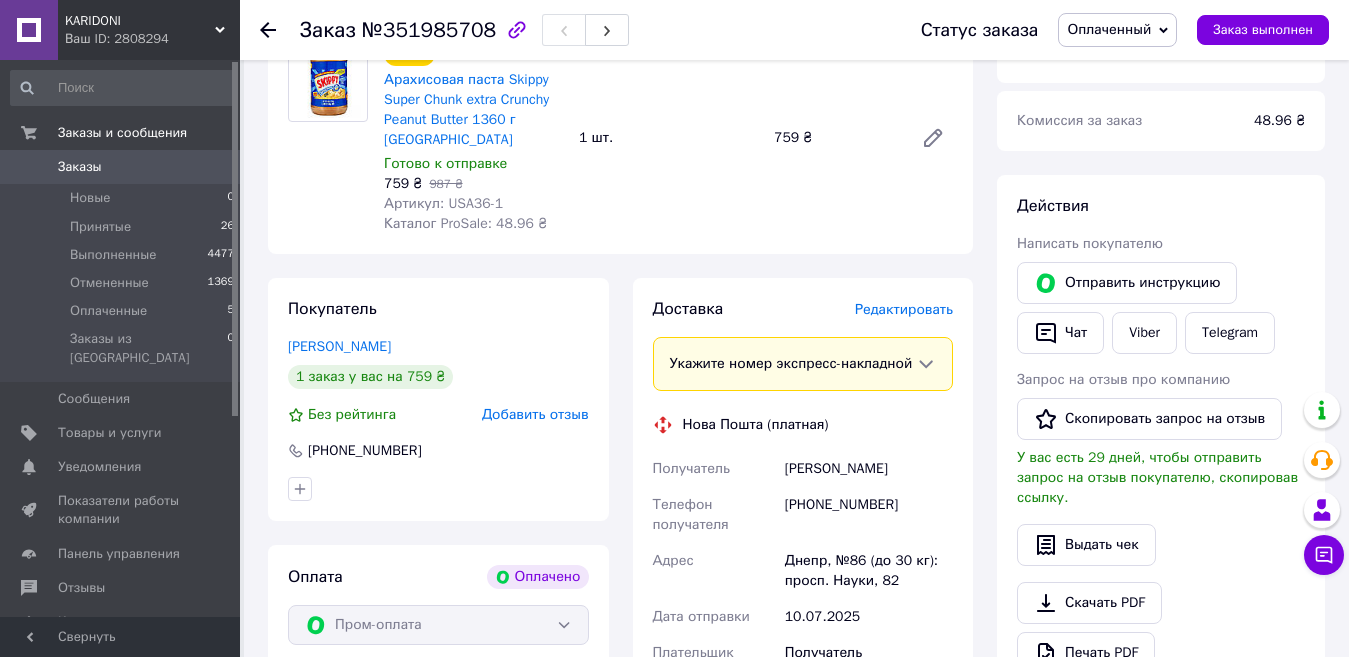 scroll, scrollTop: 0, scrollLeft: 0, axis: both 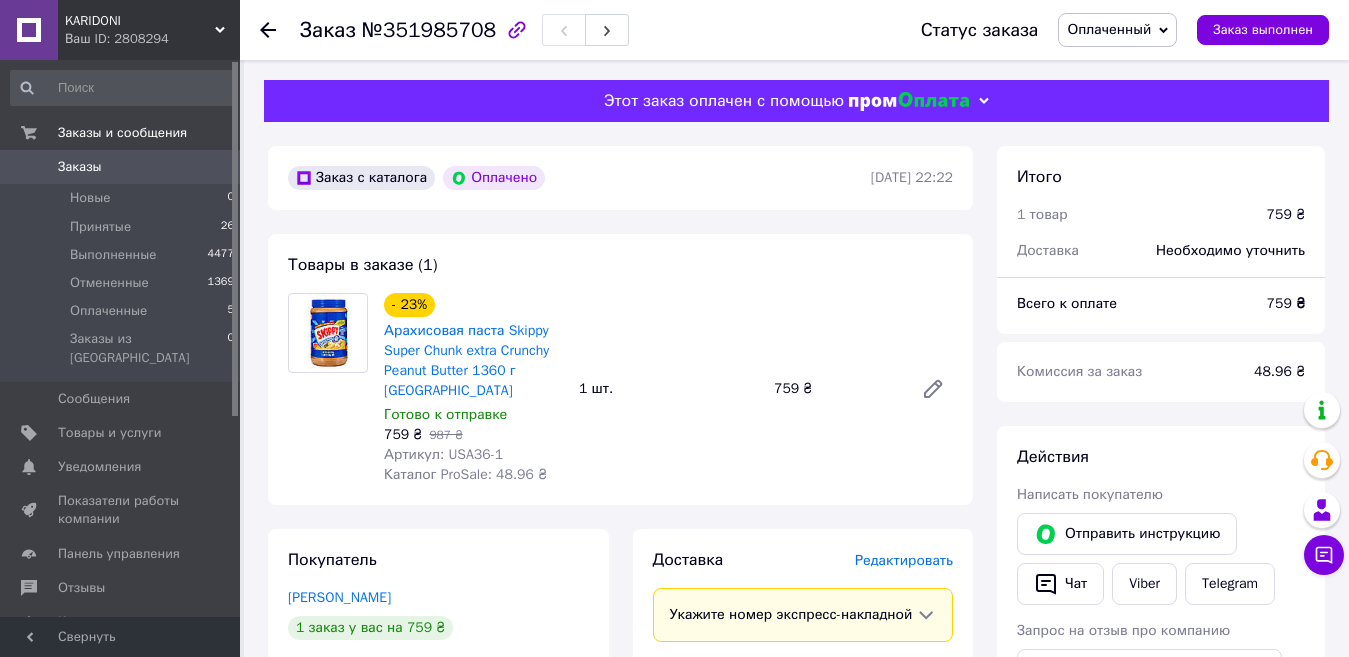 click on "- 23% Арахисовая паста Skippy Super Chunk extra Crunchy Peanut Butter 1360 г США Готово к отправке 759 ₴   987 ₴ Артикул: USA36-1 Каталог ProSale: 48.96 ₴  1 шт. 759 ₴" at bounding box center (668, 389) 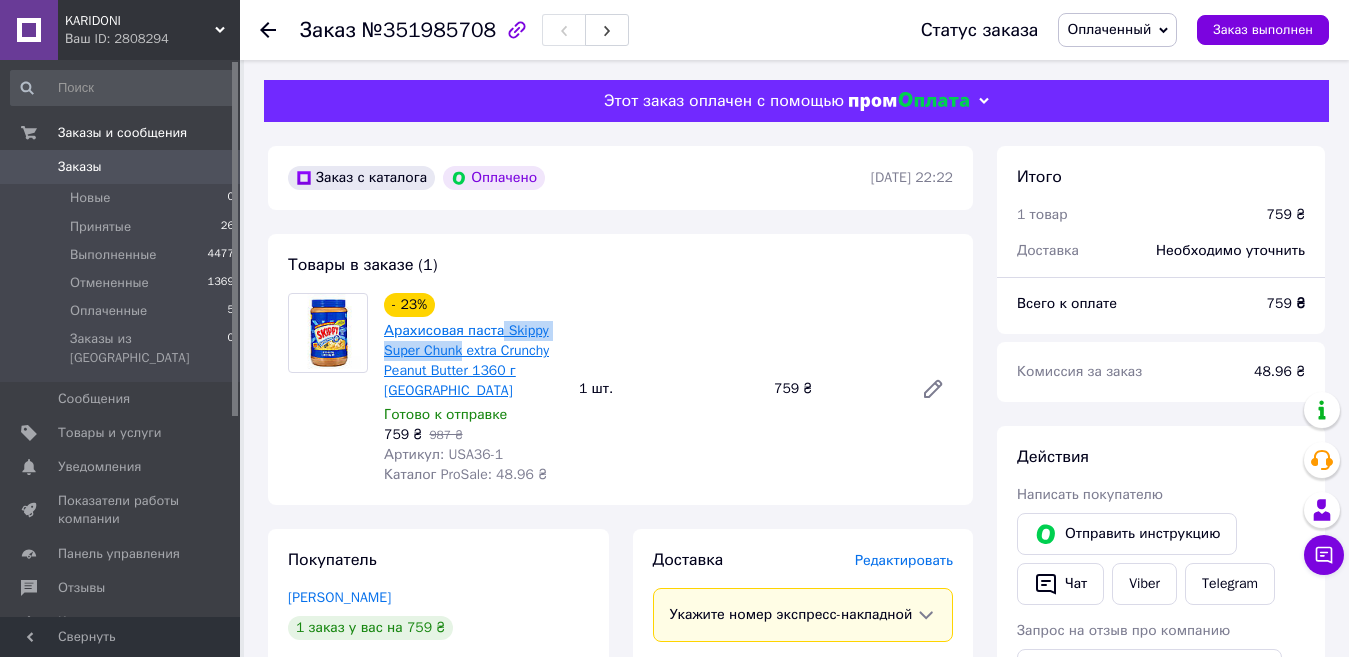 drag, startPoint x: 499, startPoint y: 320, endPoint x: 461, endPoint y: 349, distance: 47.801674 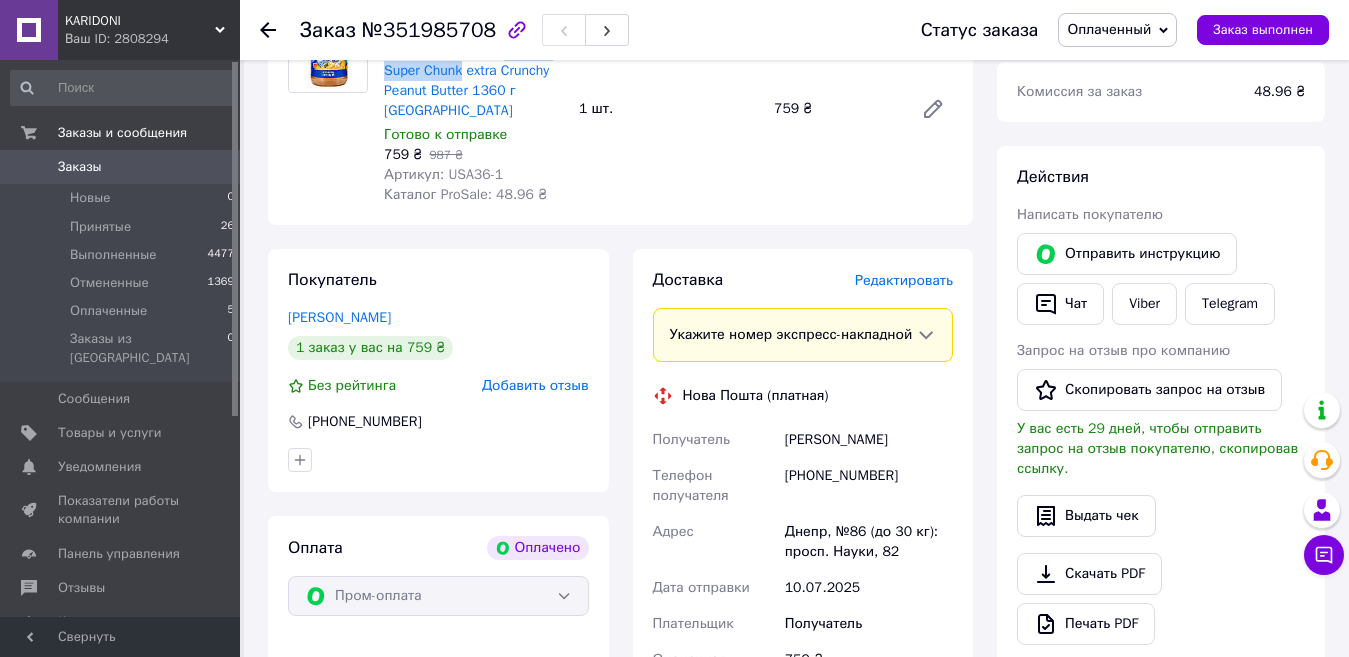 scroll, scrollTop: 400, scrollLeft: 0, axis: vertical 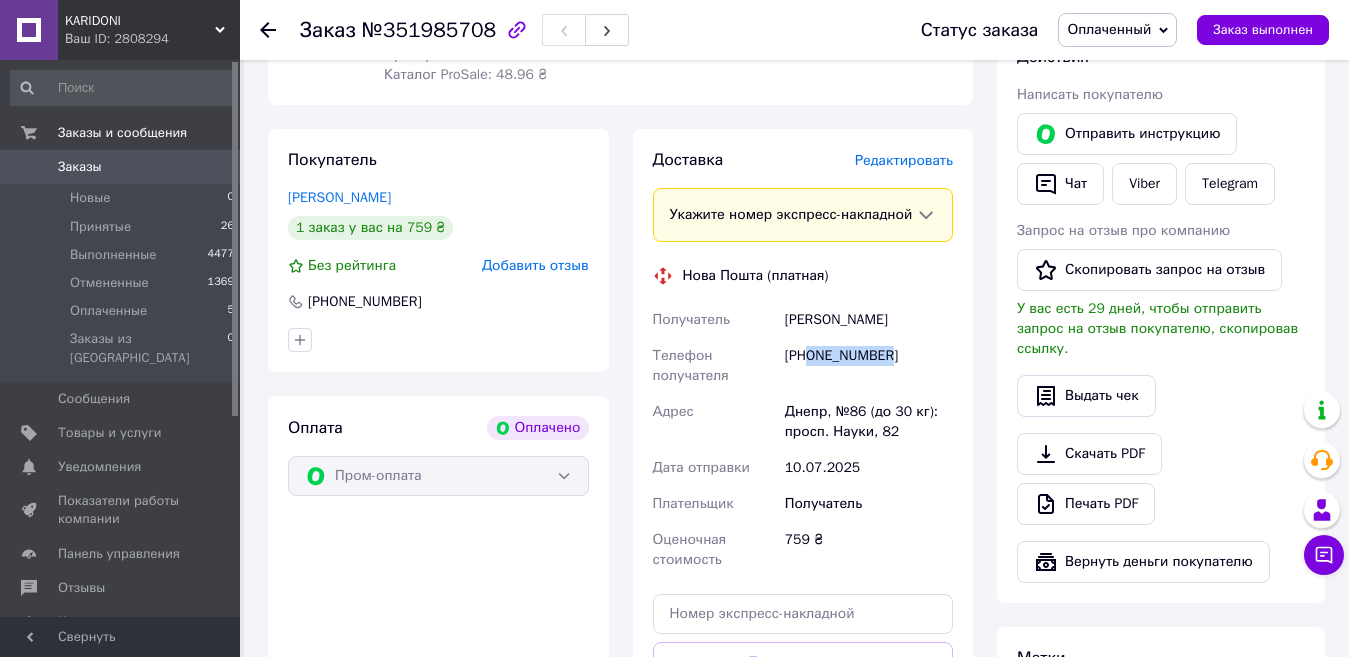 drag, startPoint x: 907, startPoint y: 351, endPoint x: 808, endPoint y: 350, distance: 99.00505 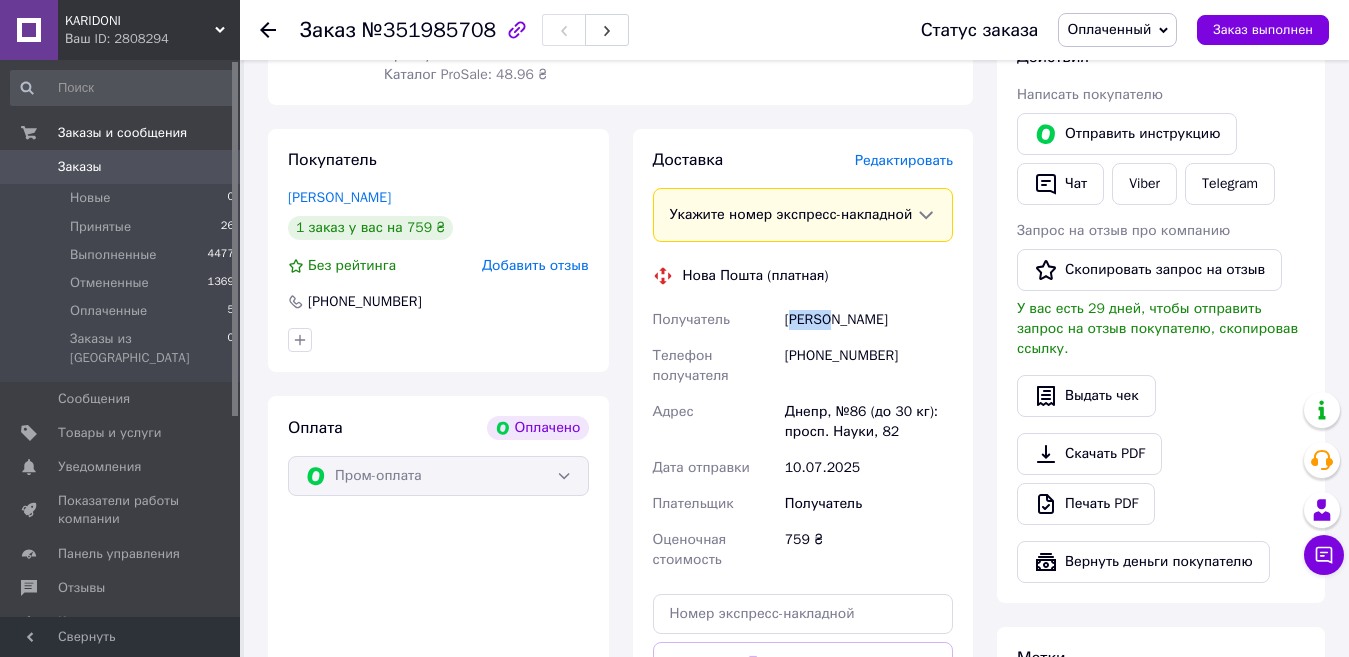 drag, startPoint x: 829, startPoint y: 312, endPoint x: 789, endPoint y: 317, distance: 40.311287 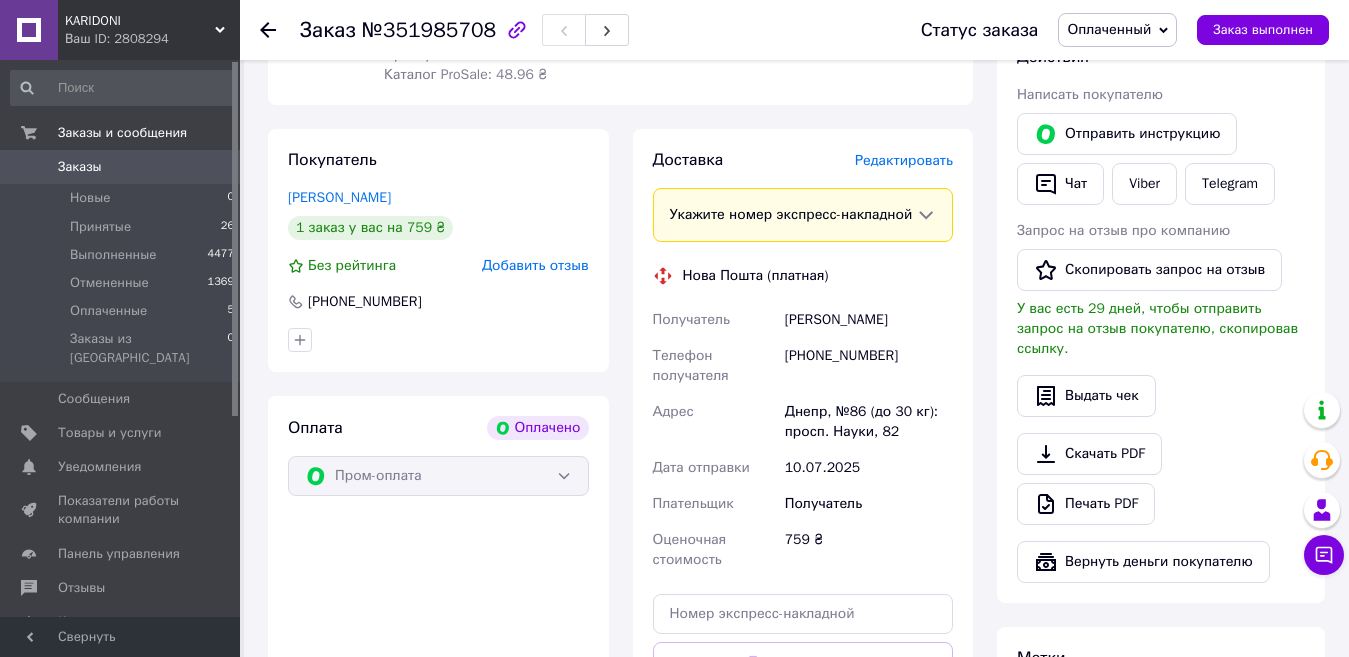 click on "Доставка Редактировать Укажите номер экспресс-накладной Обязательно введите номер экспресс-накладной,
если создавали ее не на этой странице. В случае,
если номер ЭН не будет добавлен, мы не сможем
выплатить деньги за заказ Мобильный номер покупателя (из заказа) должен
соответствовать номеру получателя по накладной Нова Пошта (платная) Получатель Бобко Андрій Телефон получателя +380667203797 Адрес Днепр, №86 (до 30 кг): просп. Науки, 82 Дата отправки 10.07.2025 Плательщик Получатель Оценочная стоимость 759 ₴ Передать номер или Сгенерировать ЭН" at bounding box center [803, 460] 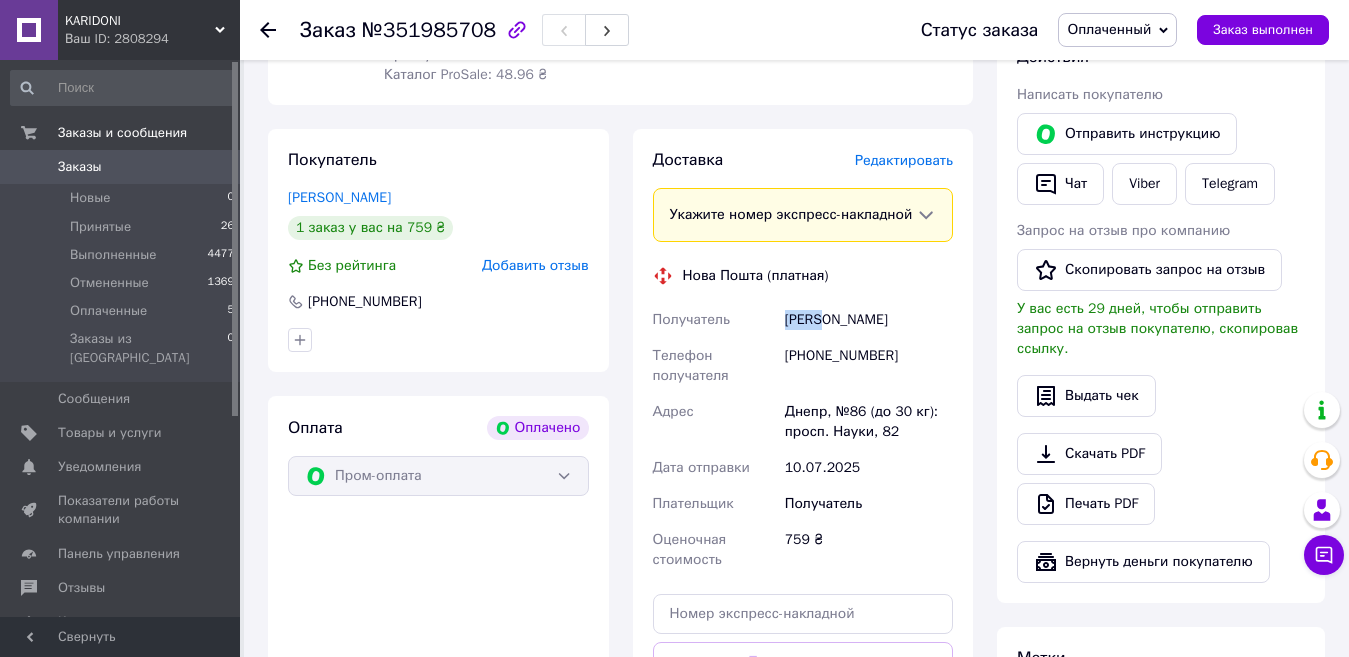 drag, startPoint x: 823, startPoint y: 316, endPoint x: 778, endPoint y: 322, distance: 45.39824 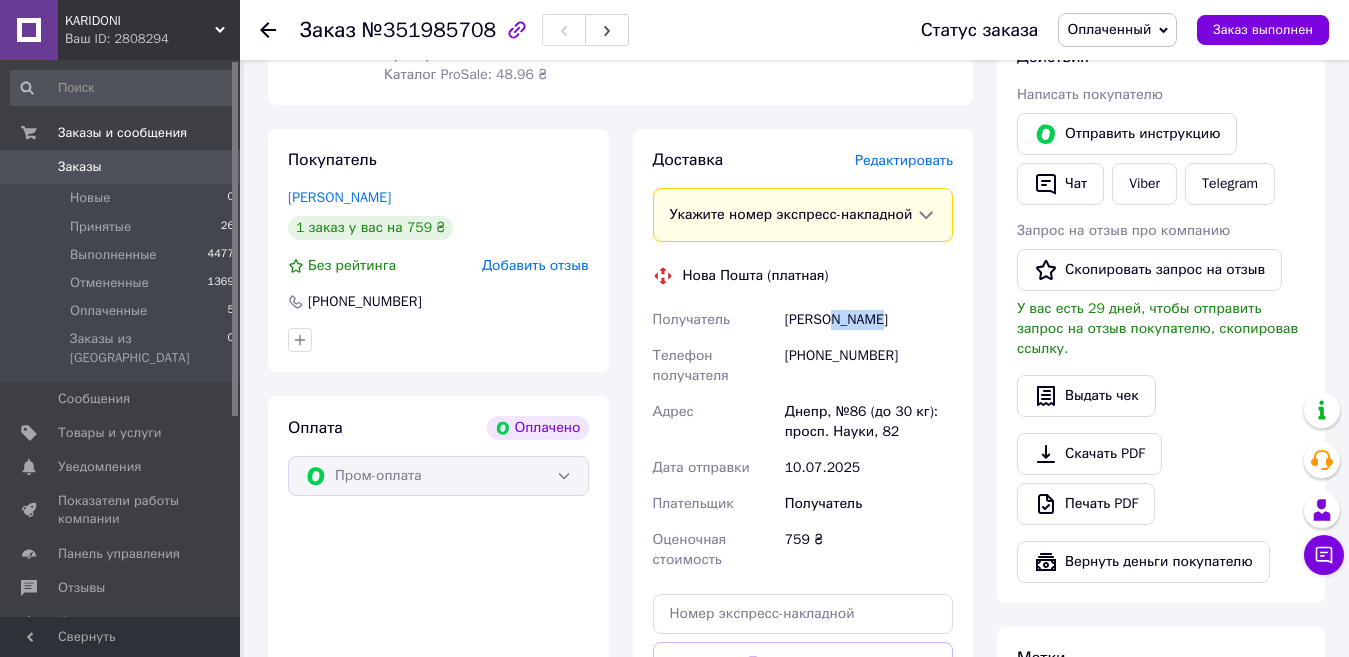 drag, startPoint x: 892, startPoint y: 316, endPoint x: 831, endPoint y: 320, distance: 61.13101 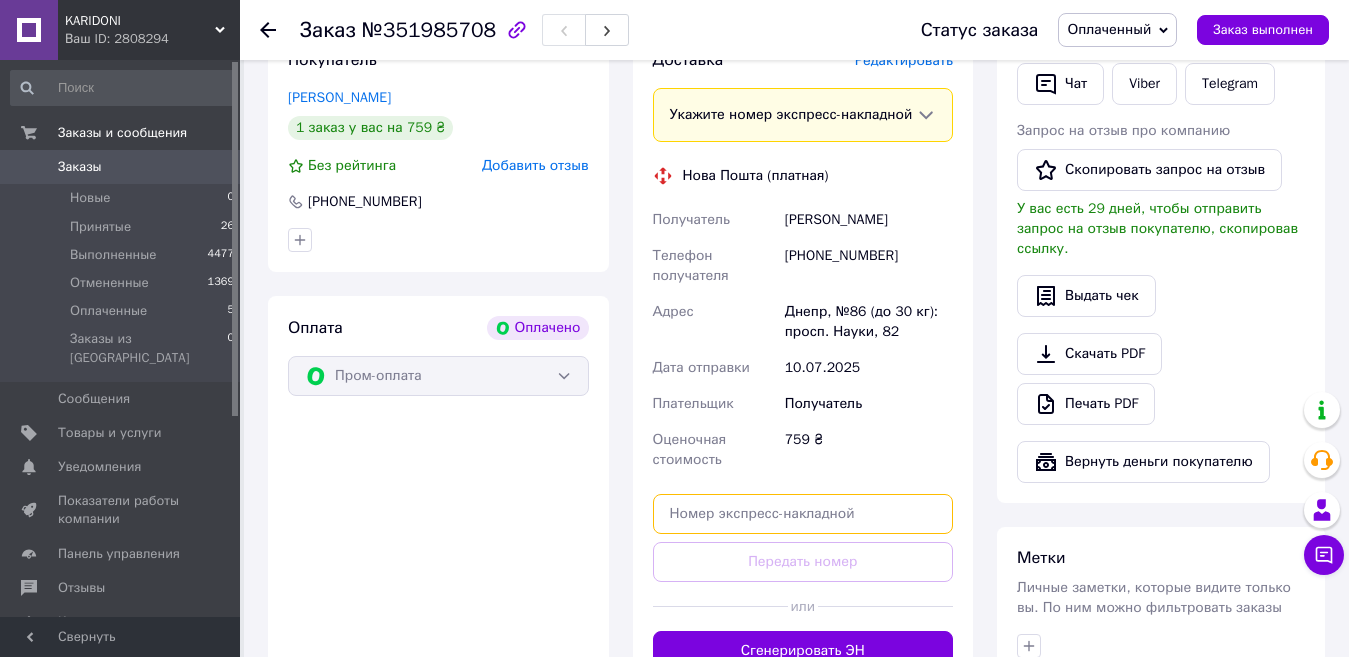 paste on "20451203125447" 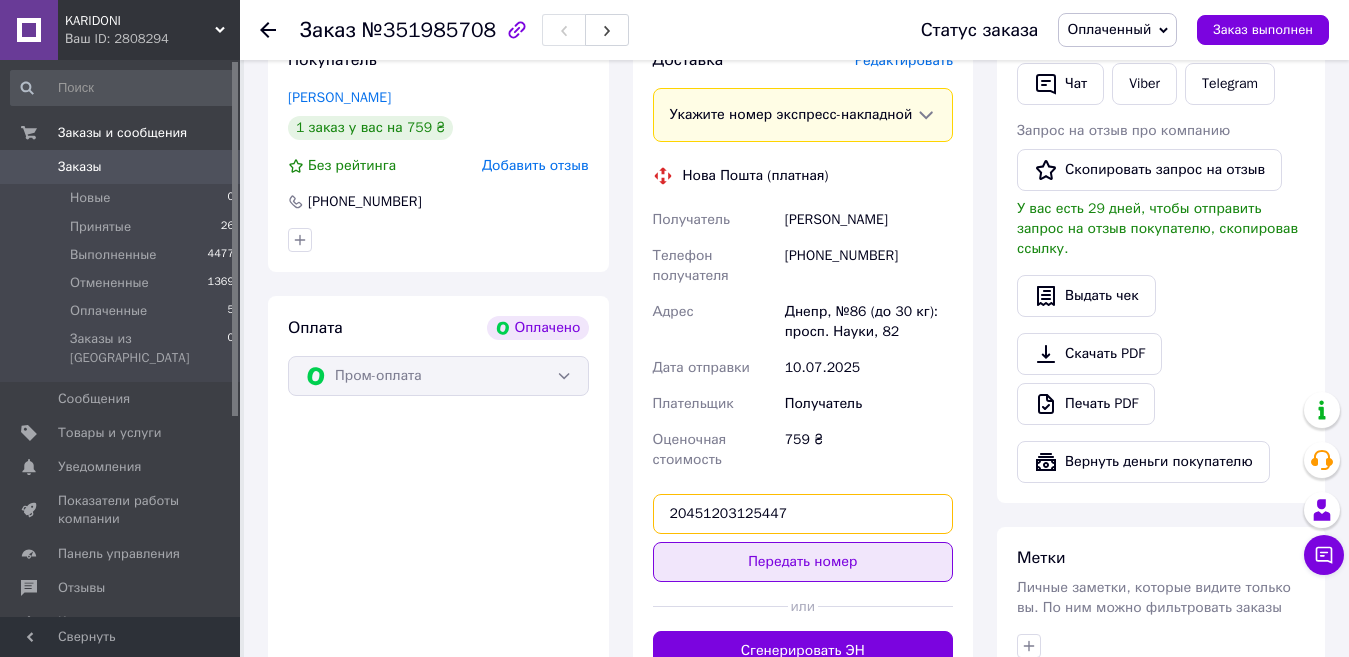type on "20451203125447" 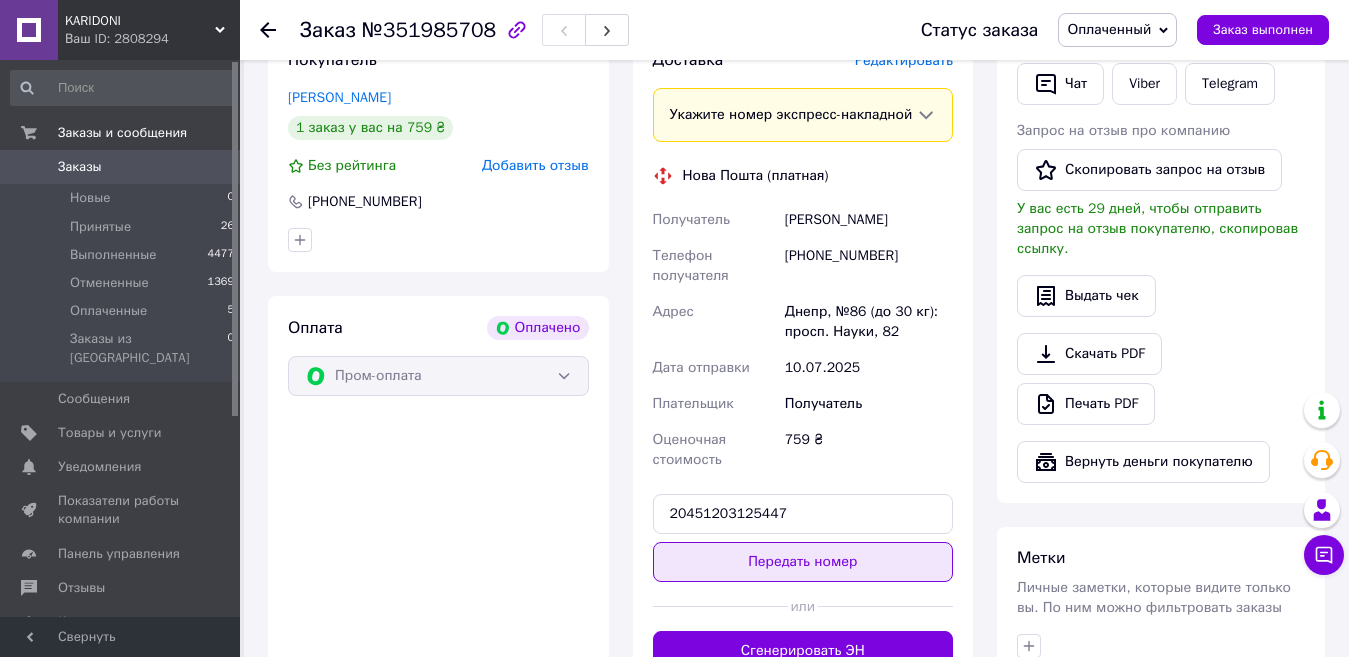drag, startPoint x: 775, startPoint y: 564, endPoint x: 358, endPoint y: 495, distance: 422.67007 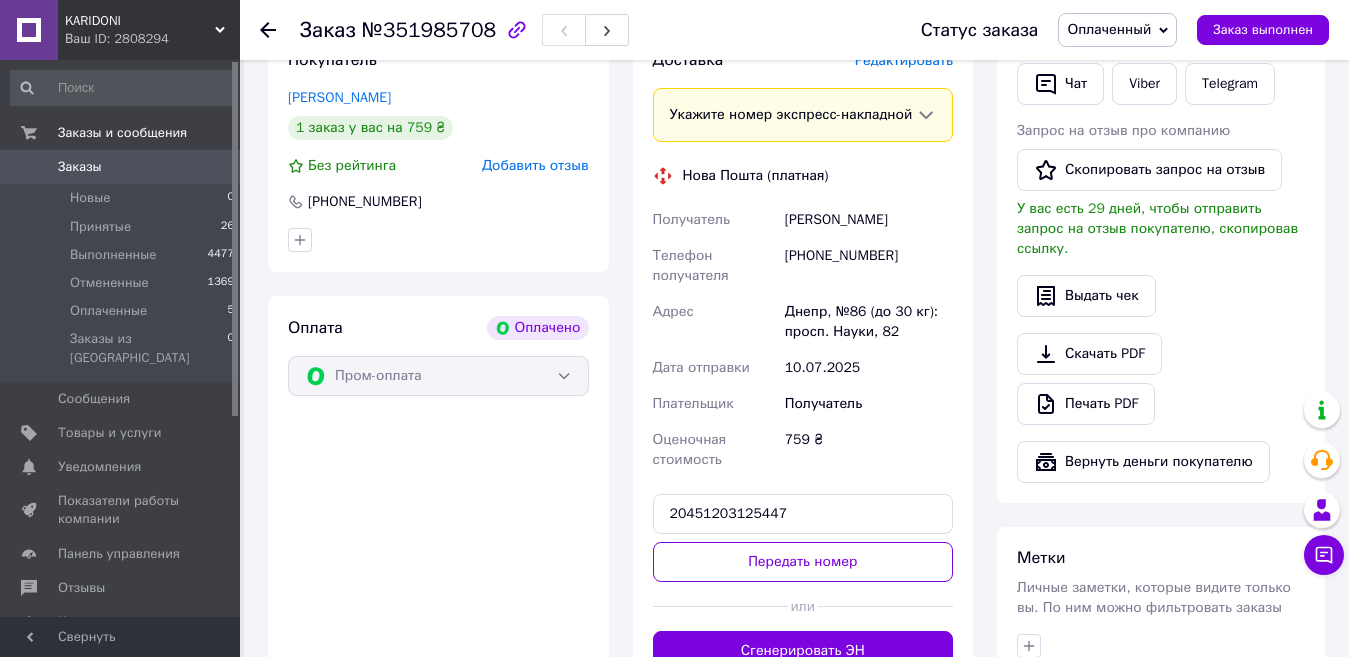 click on "Передать номер" at bounding box center (803, 562) 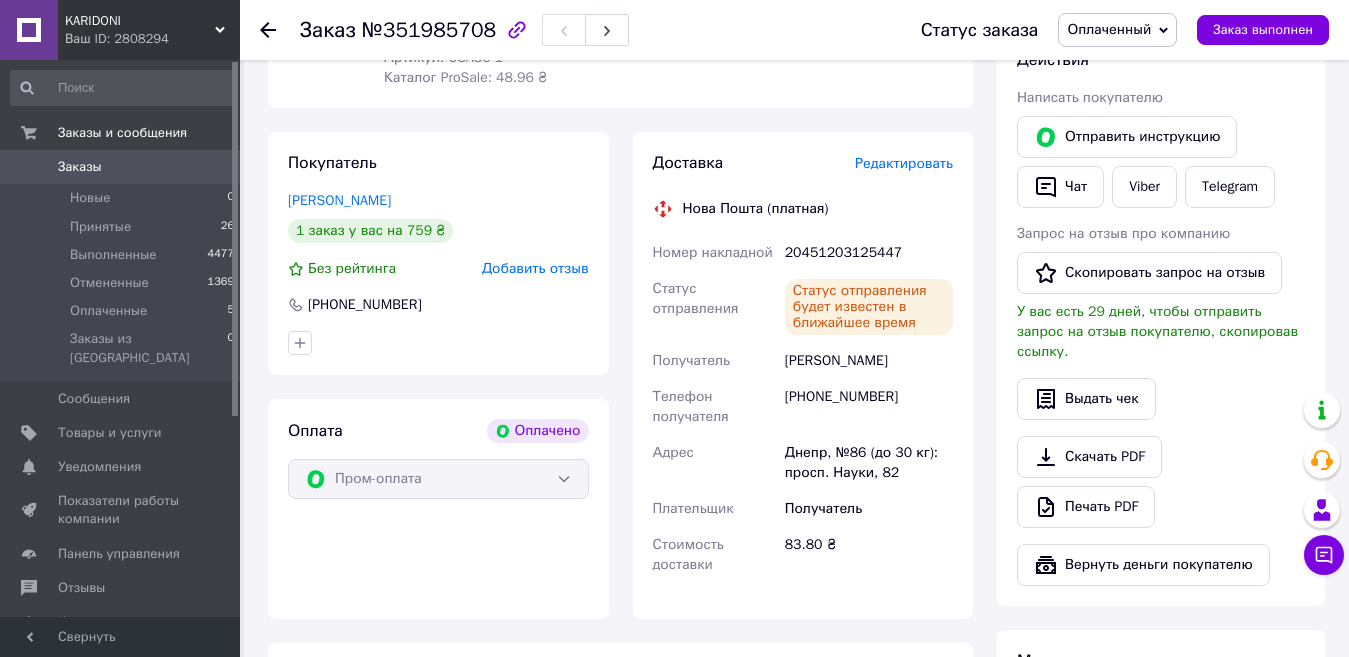 scroll, scrollTop: 200, scrollLeft: 0, axis: vertical 